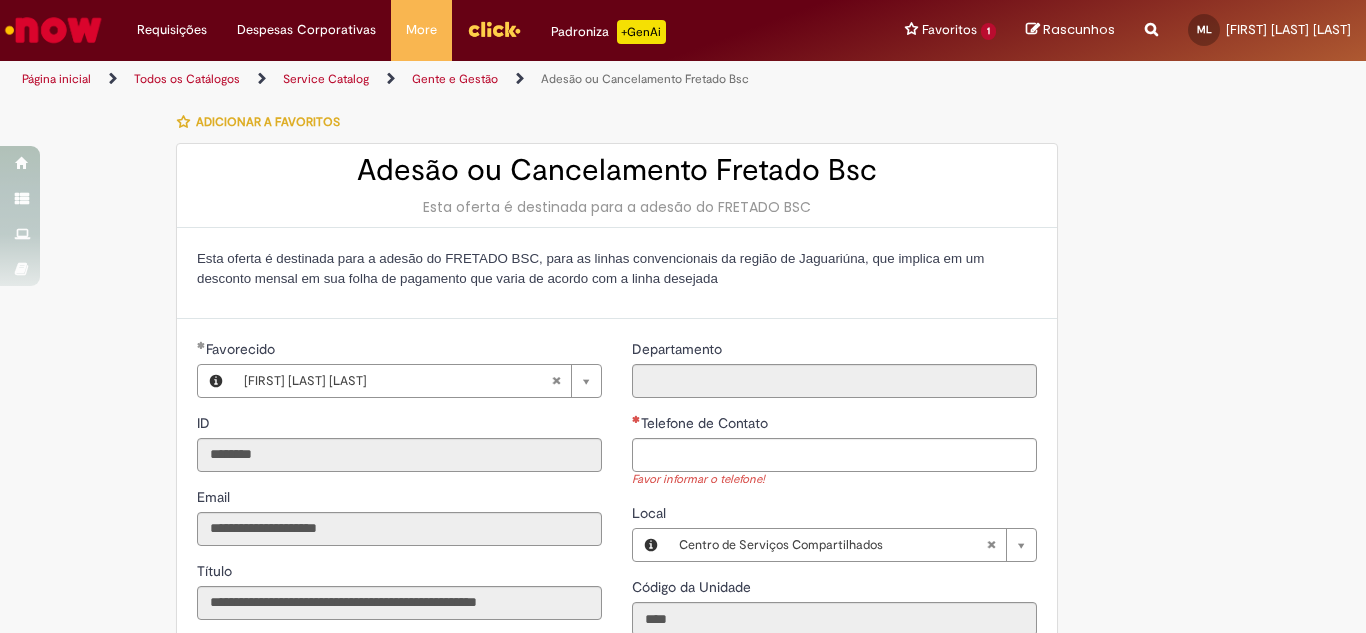 scroll, scrollTop: 0, scrollLeft: 0, axis: both 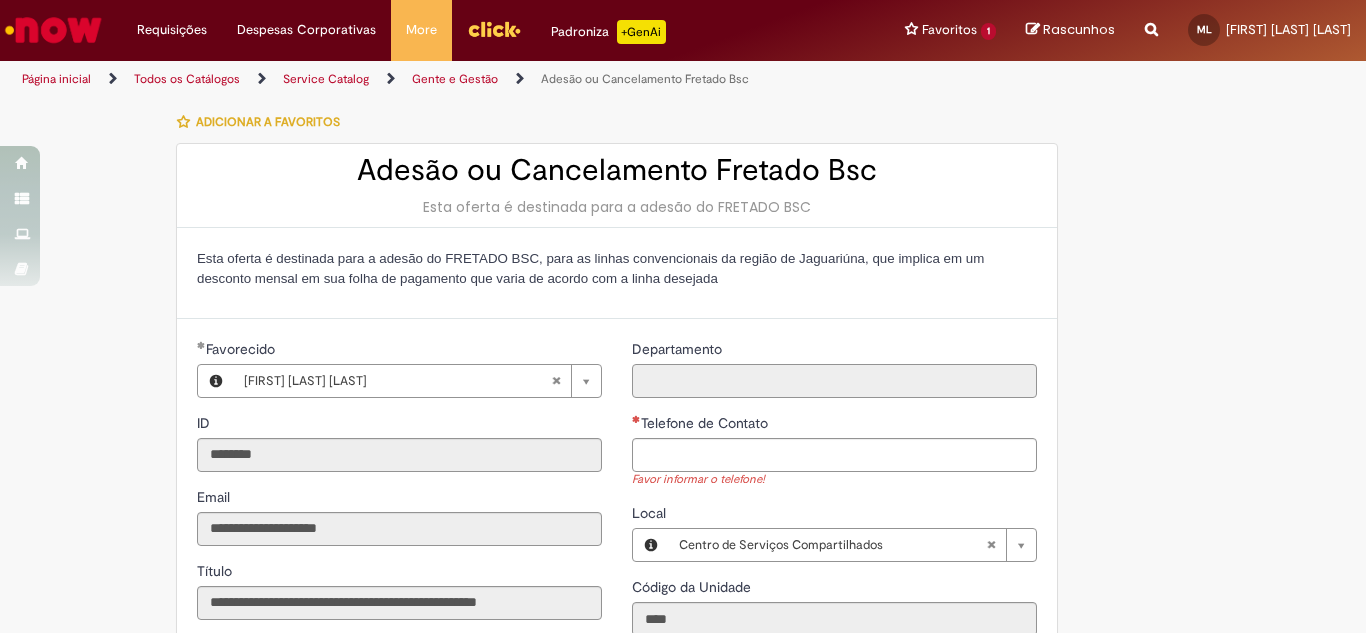 click on "Departamento" at bounding box center (834, 381) 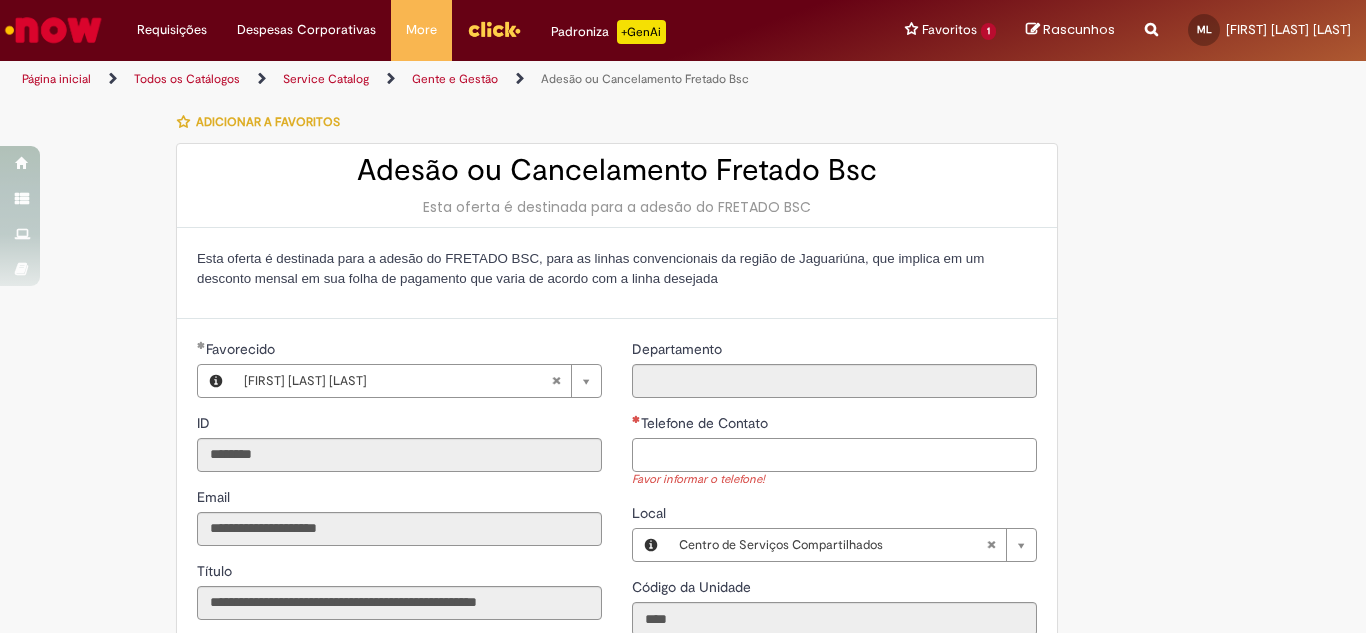 click on "Telefone de Contato" at bounding box center (834, 455) 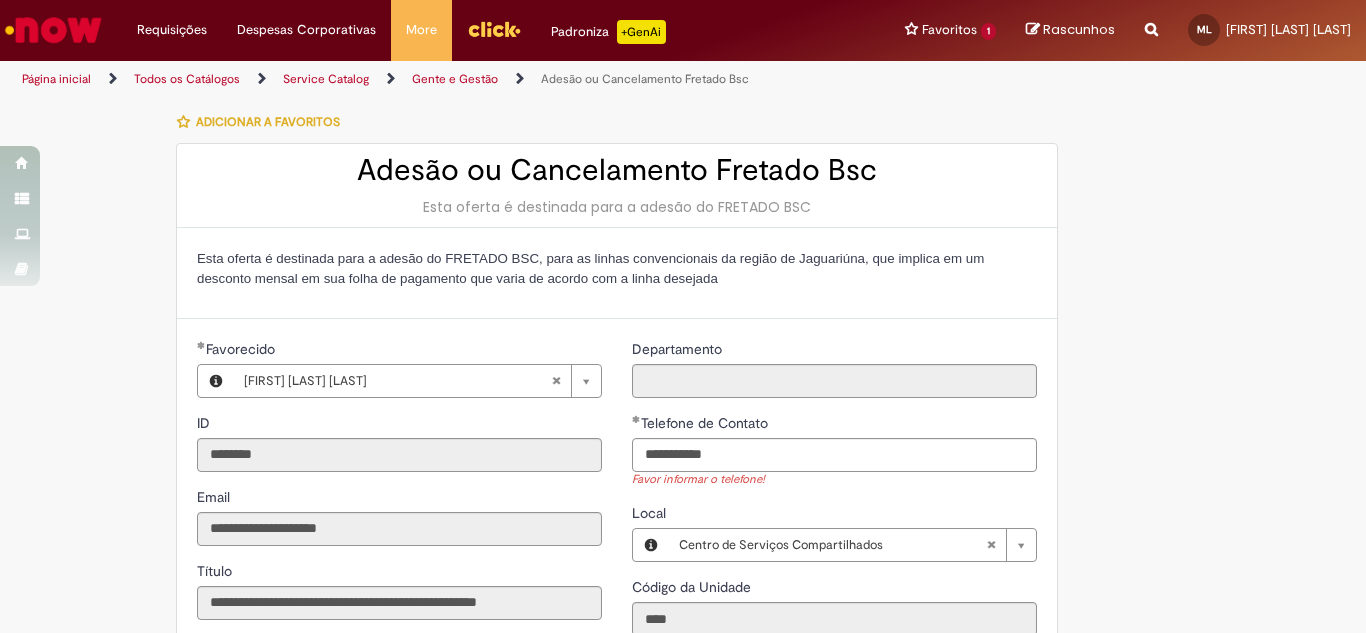 type on "**********" 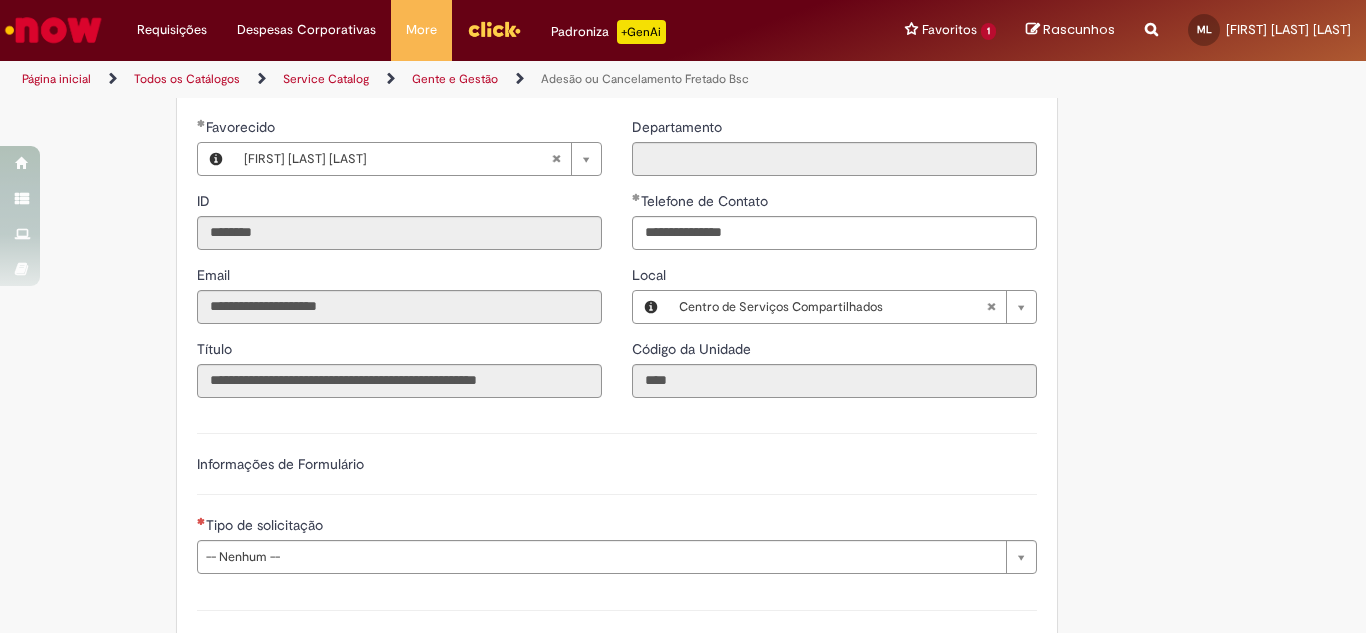 scroll, scrollTop: 224, scrollLeft: 0, axis: vertical 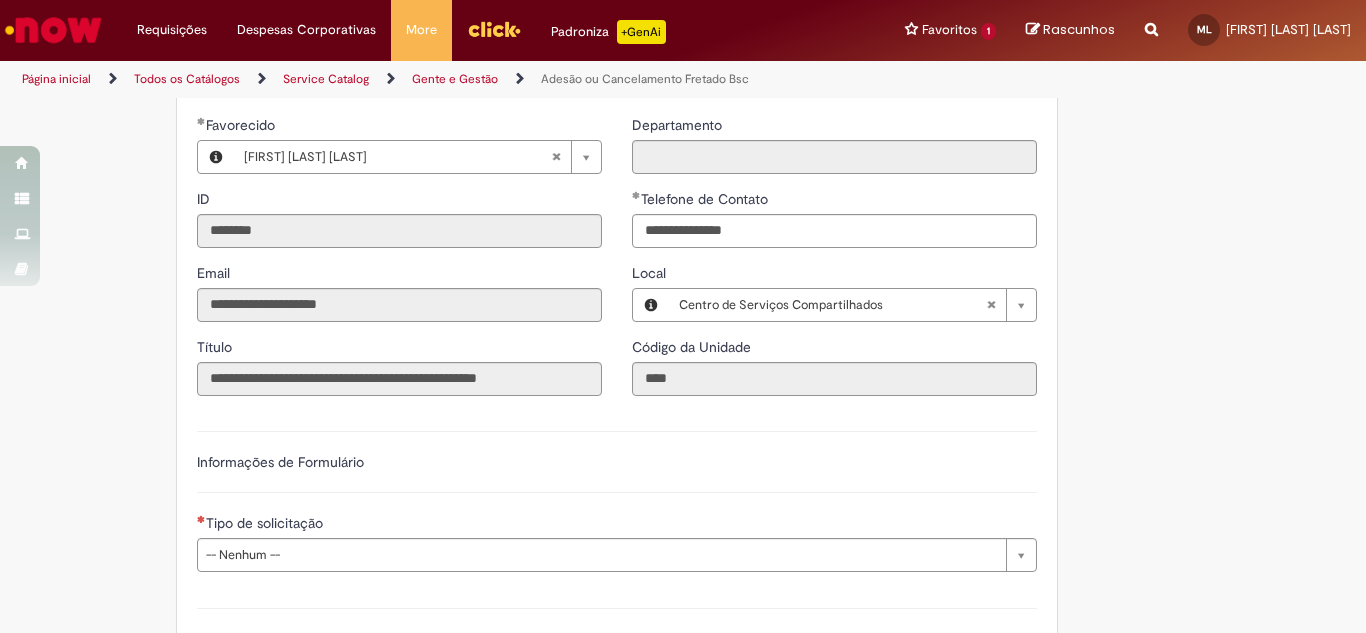 type 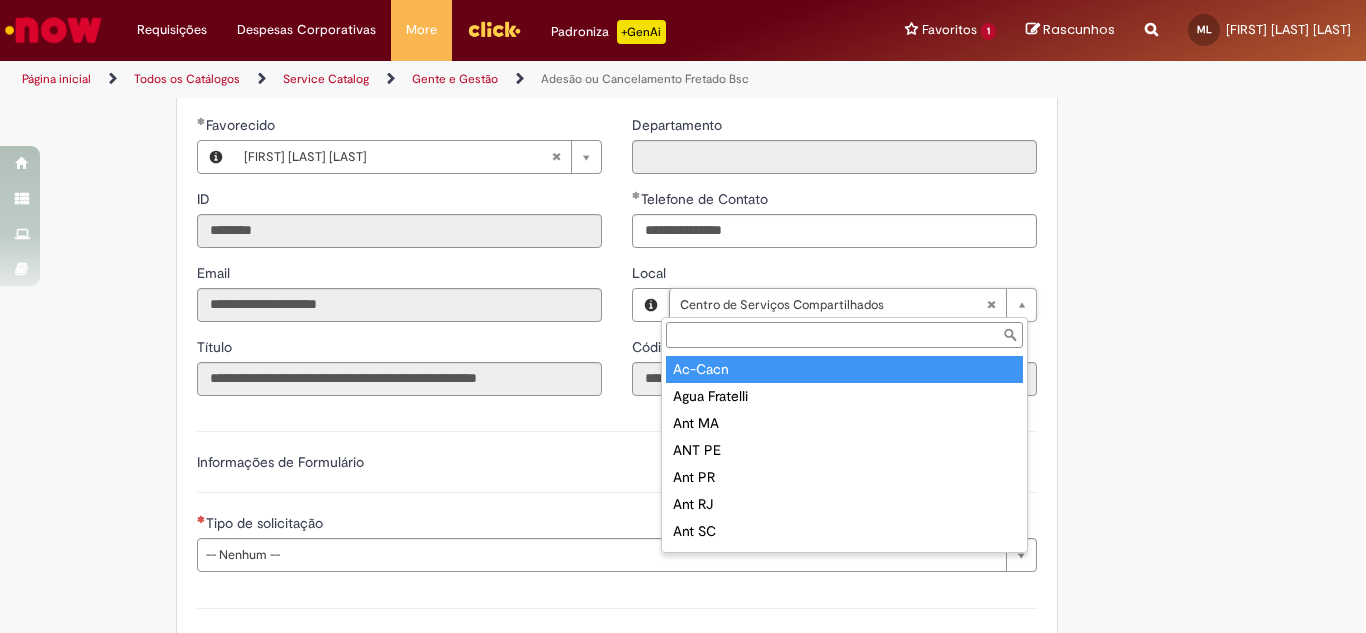 type on "**********" 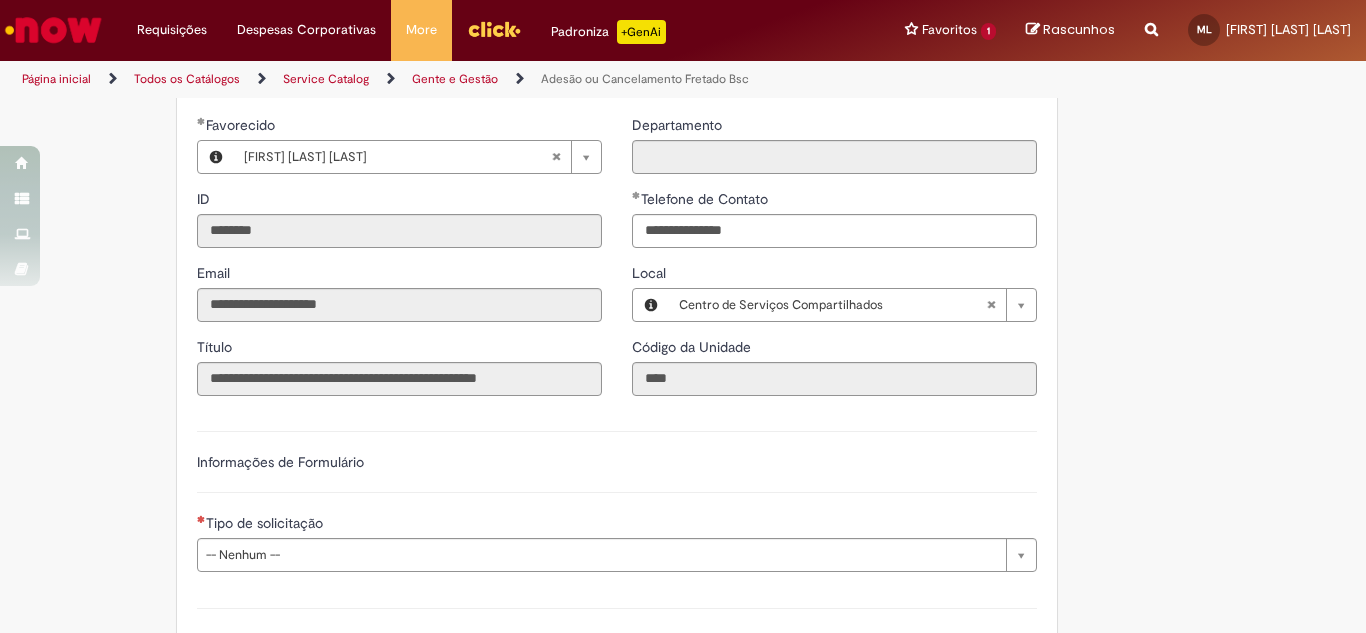 scroll, scrollTop: 0, scrollLeft: 0, axis: both 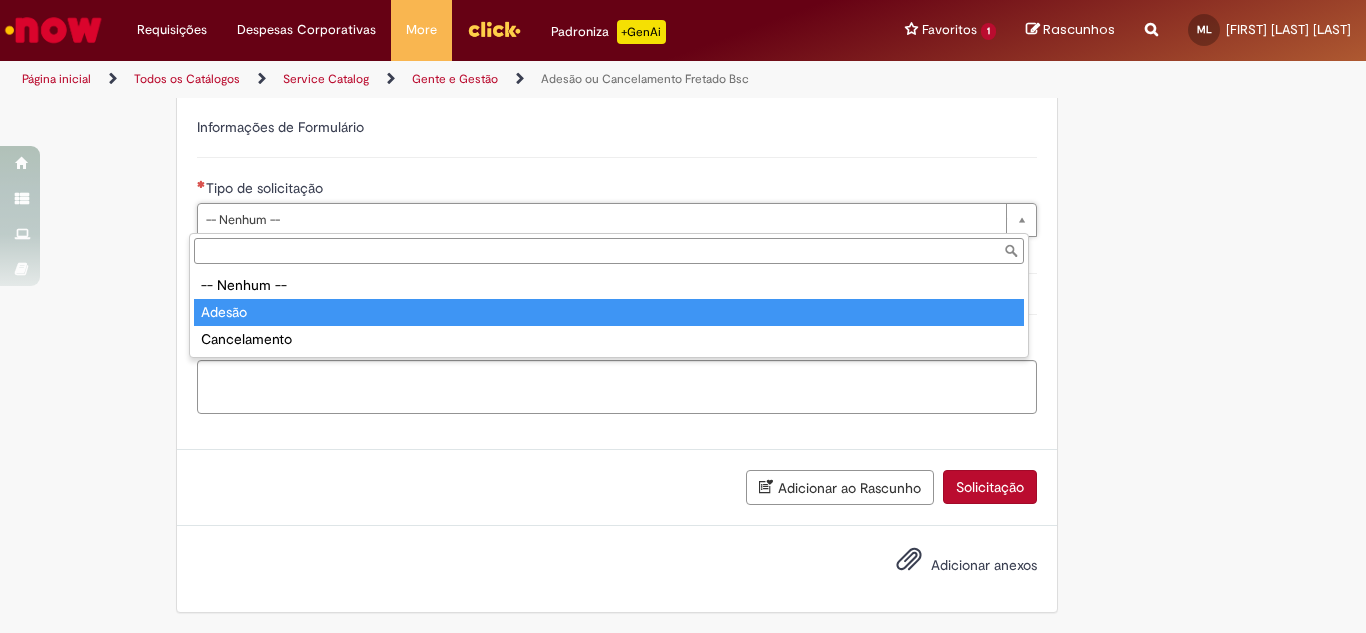 type on "******" 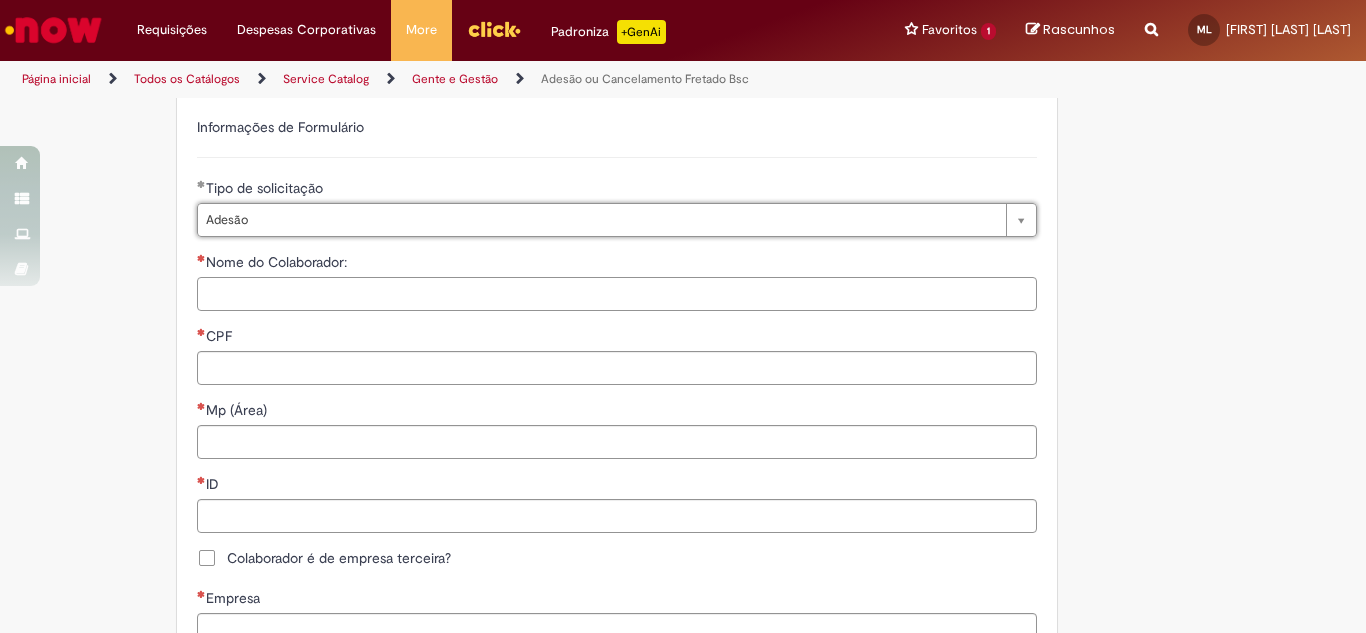 click on "Nome do Colaborador:" at bounding box center (617, 294) 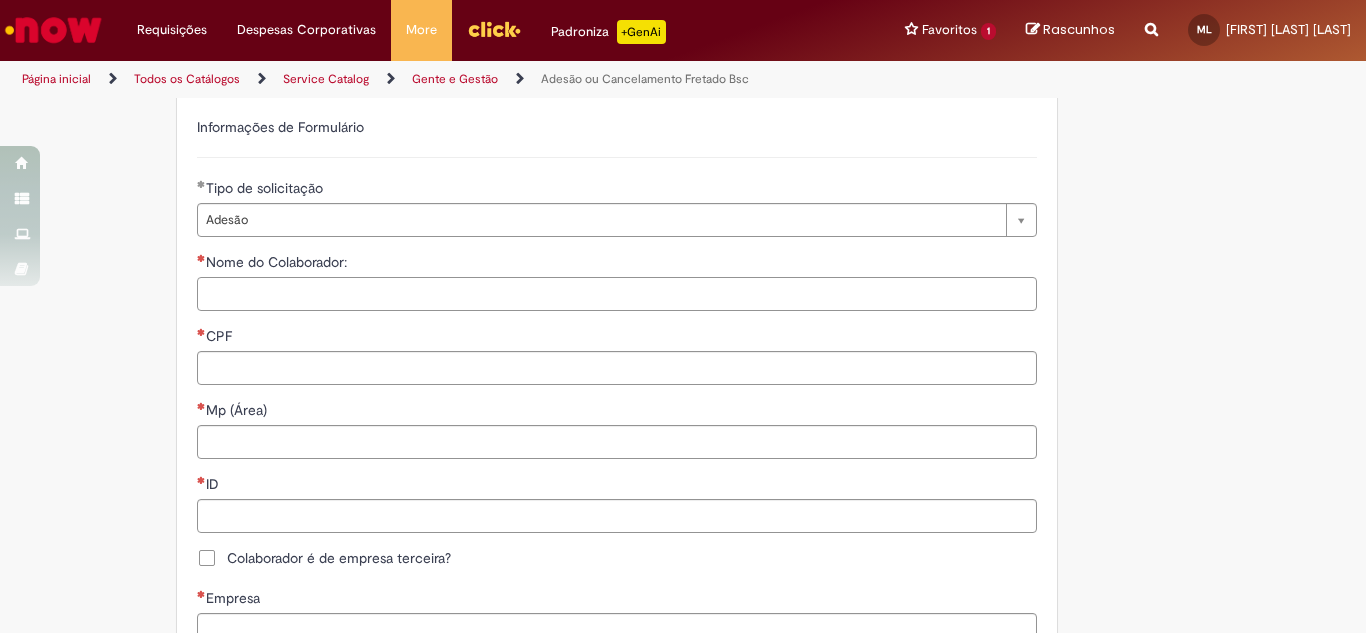 type on "**********" 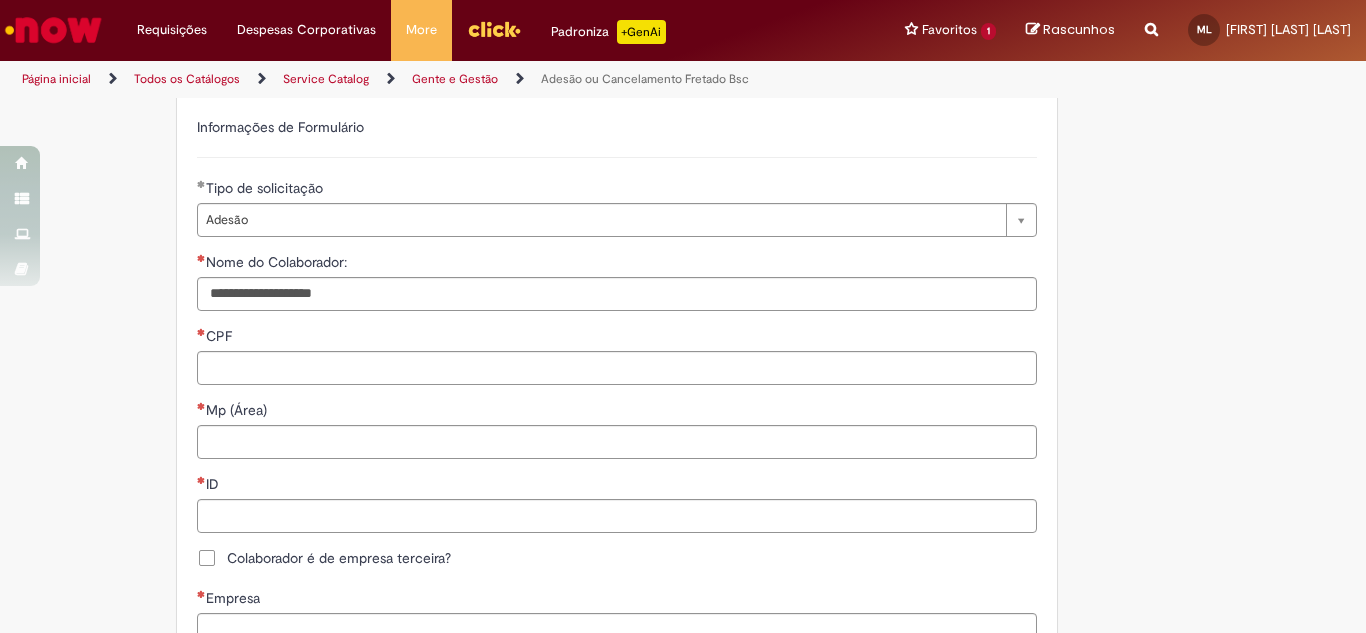 type on "**********" 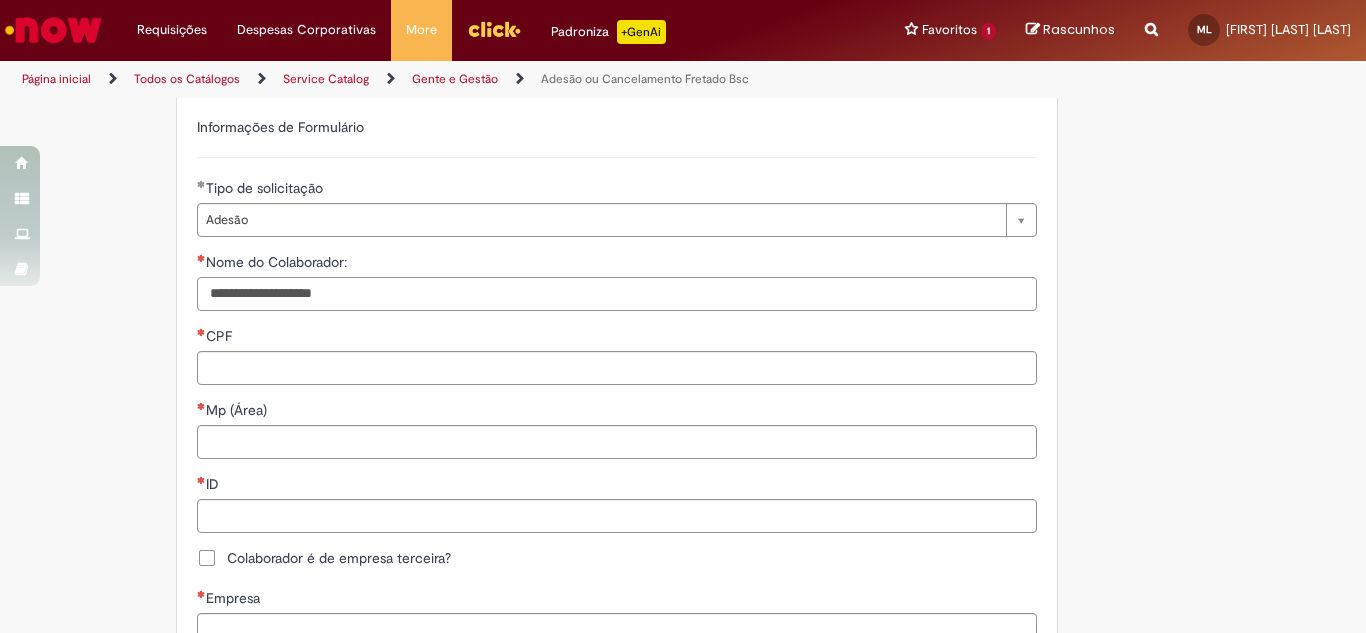 type 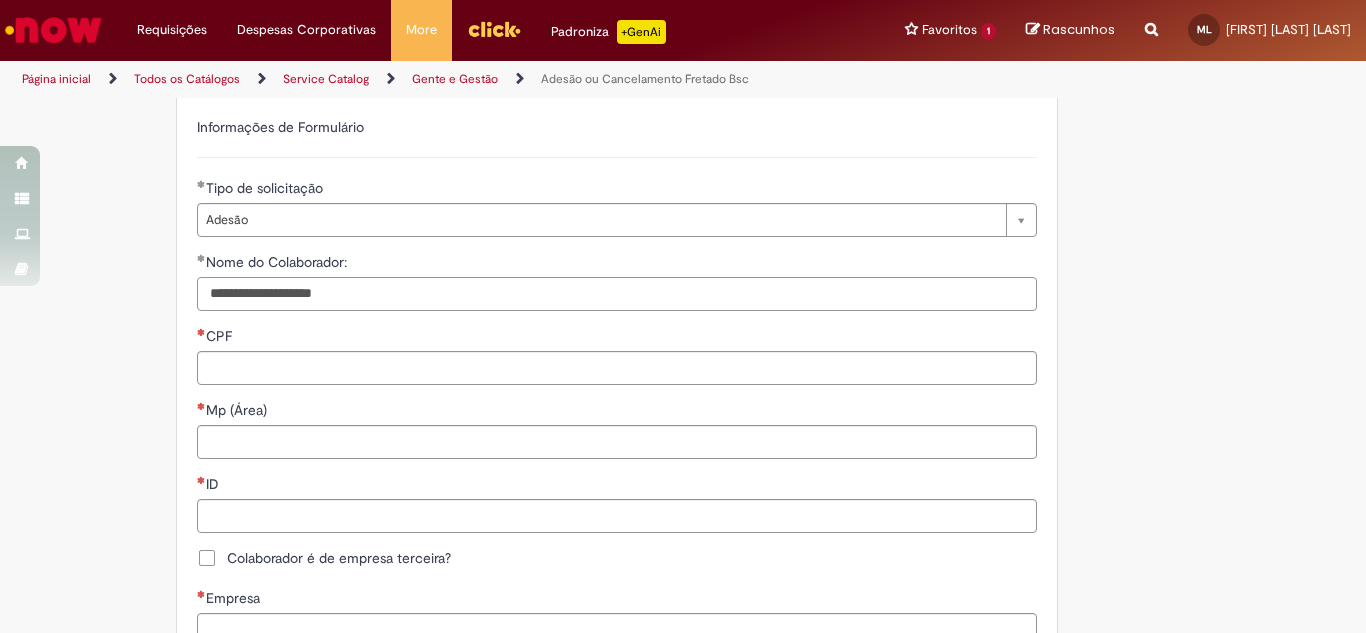 type on "**********" 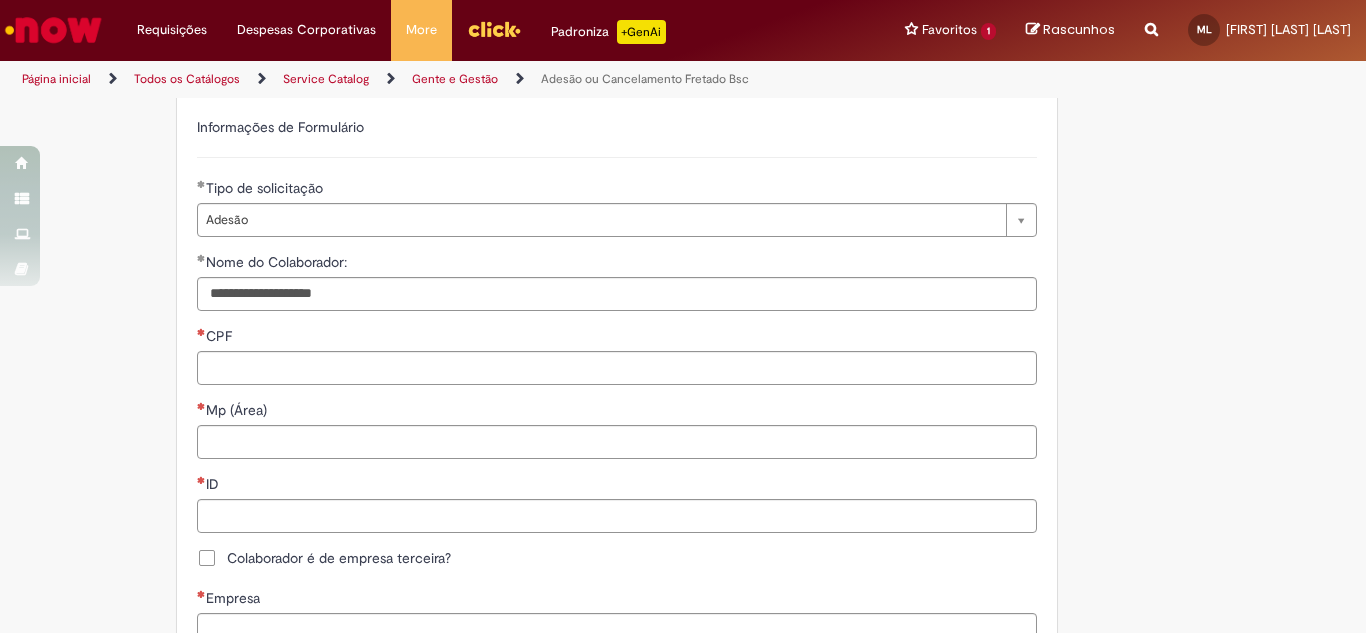 type on "*********" 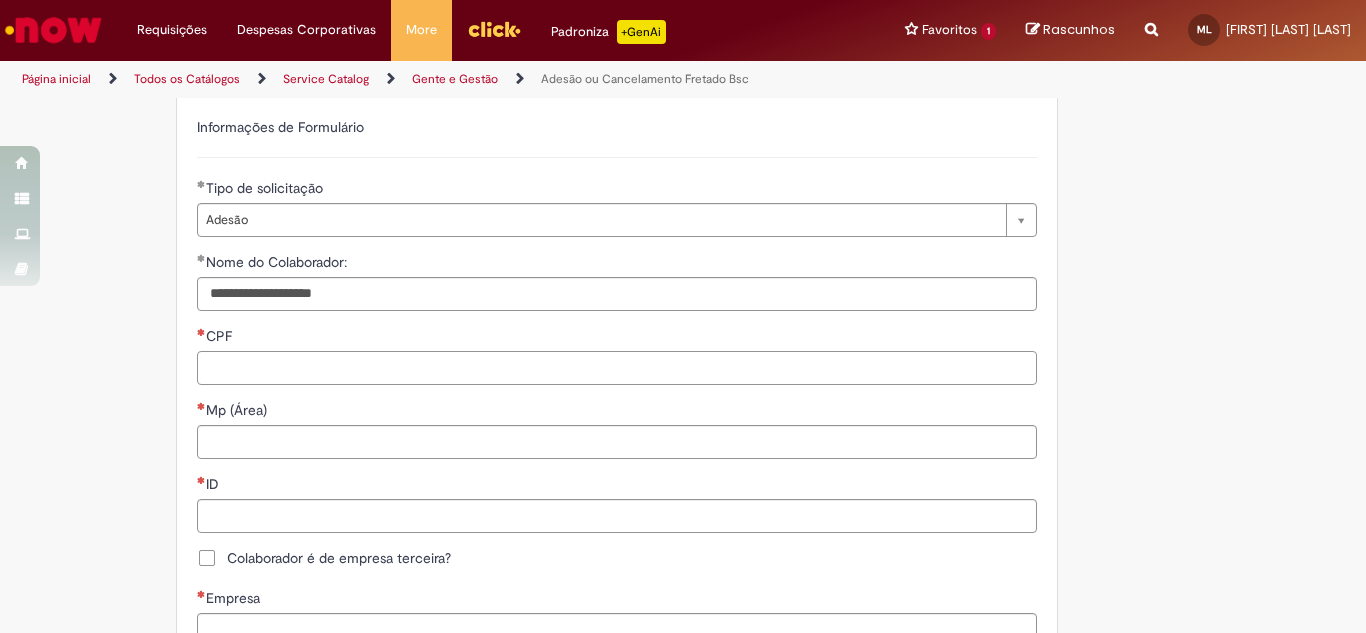 click on "CPF" at bounding box center [617, 368] 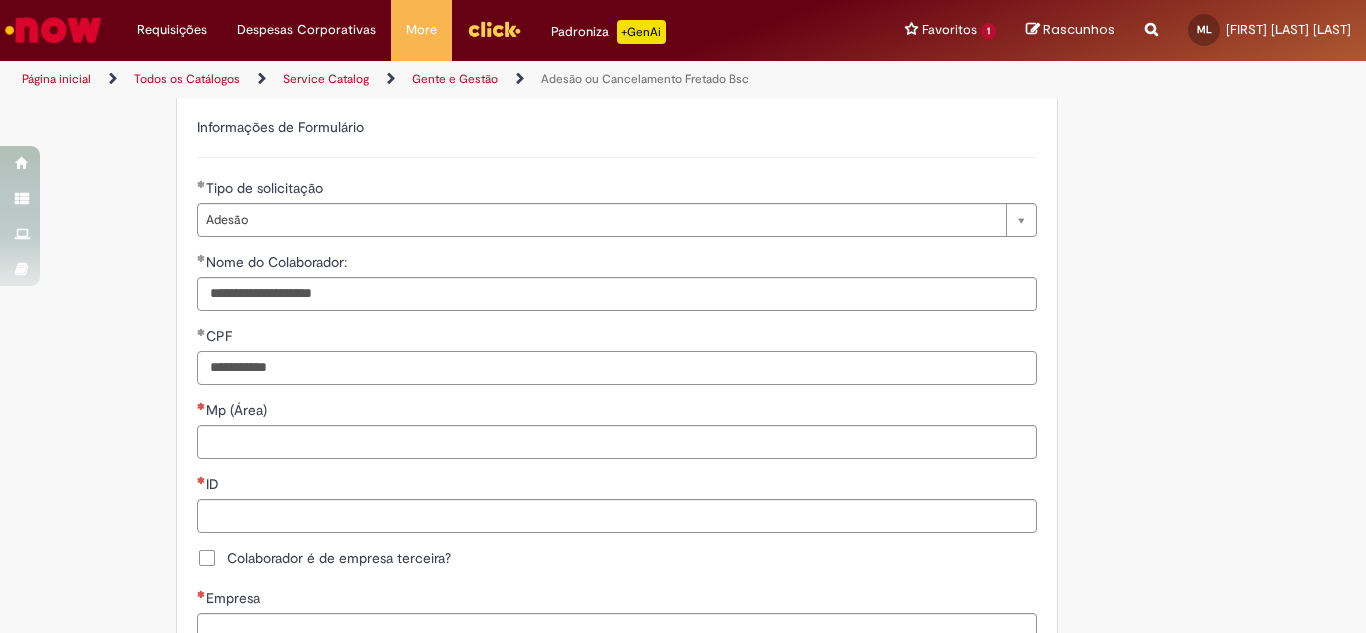 type on "**********" 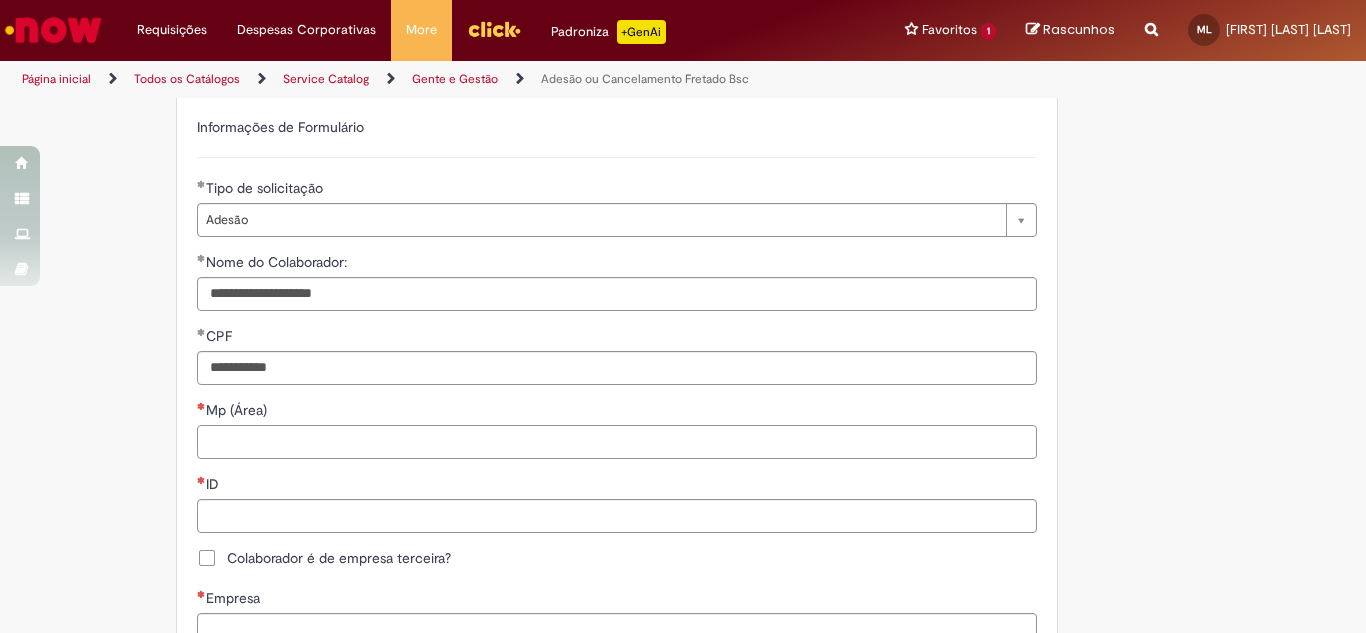 click on "Mp (Área)" at bounding box center [617, 442] 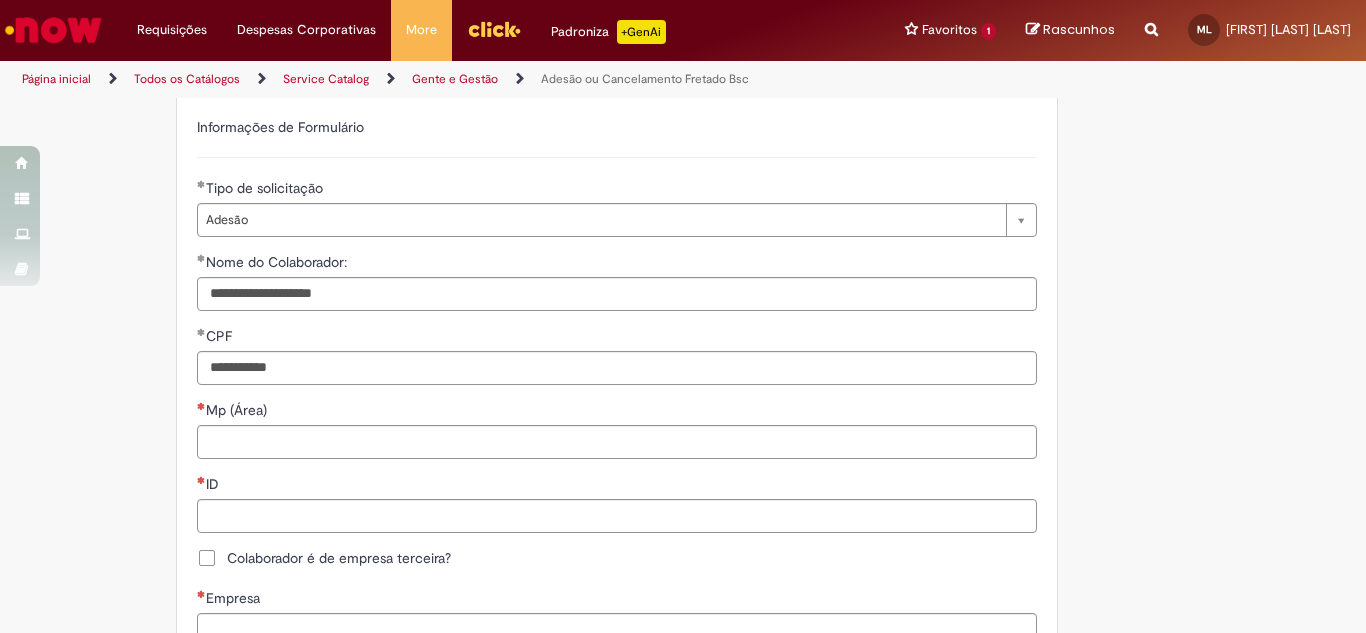 click on "**********" at bounding box center (617, 436) 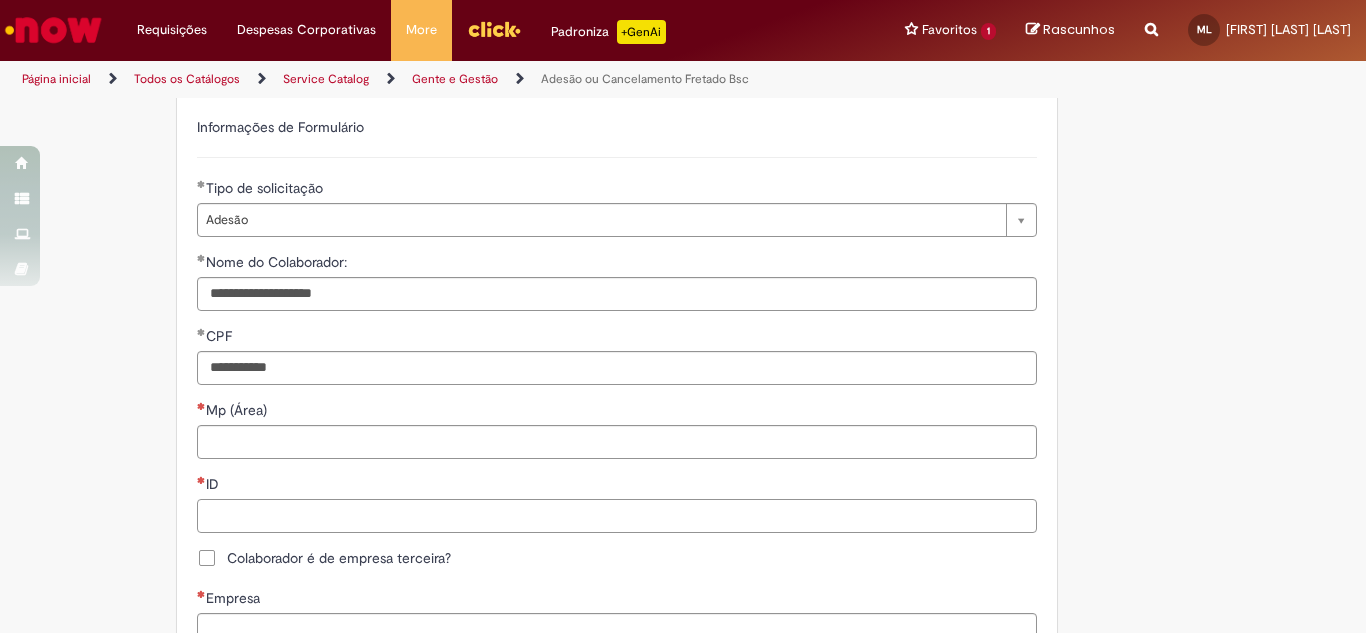 click on "ID" at bounding box center [617, 516] 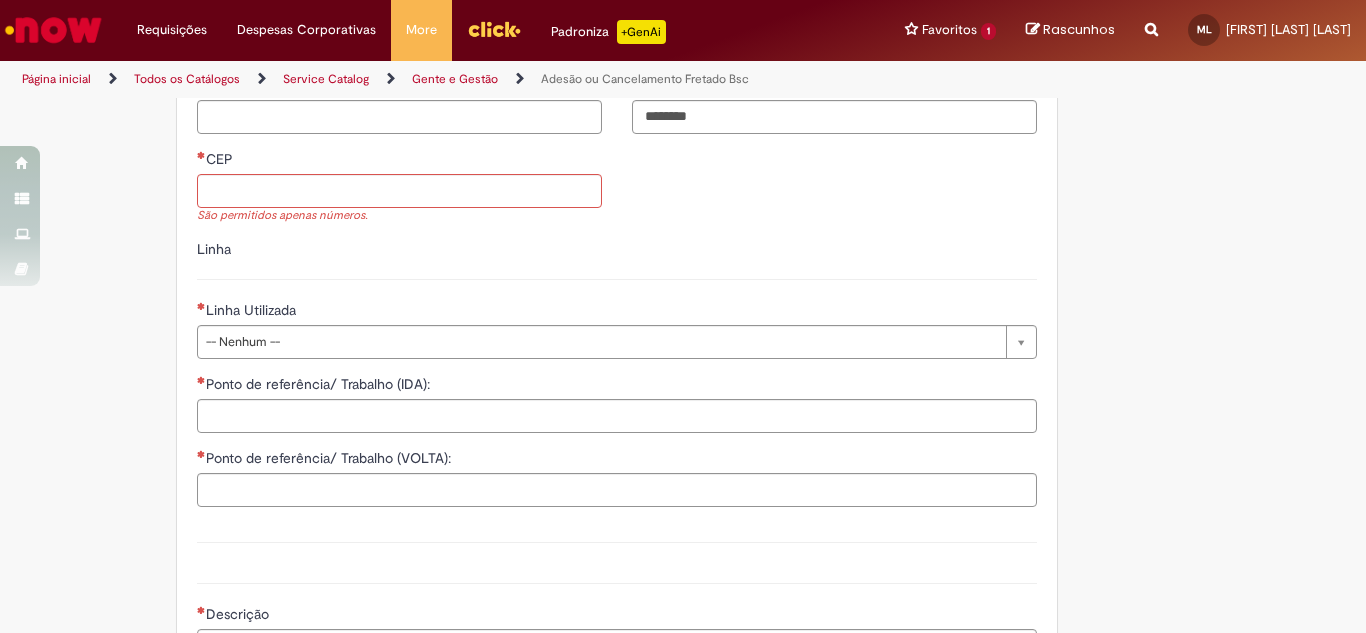 scroll, scrollTop: 1424, scrollLeft: 0, axis: vertical 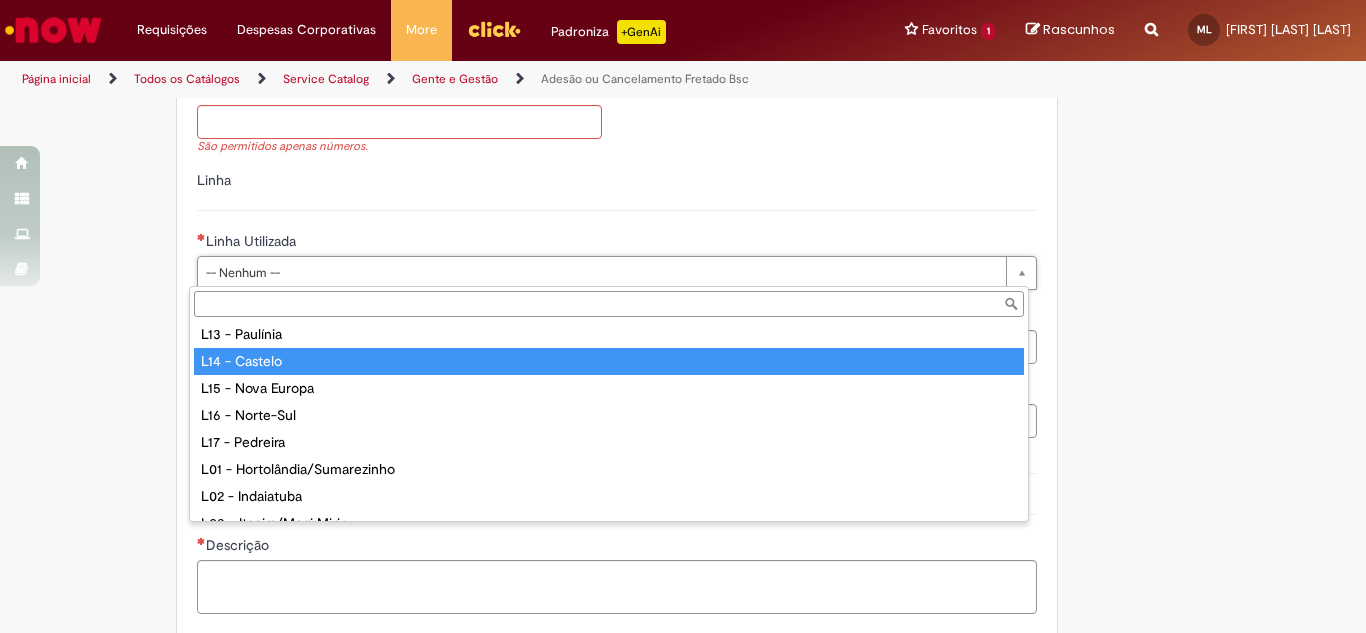 type on "**********" 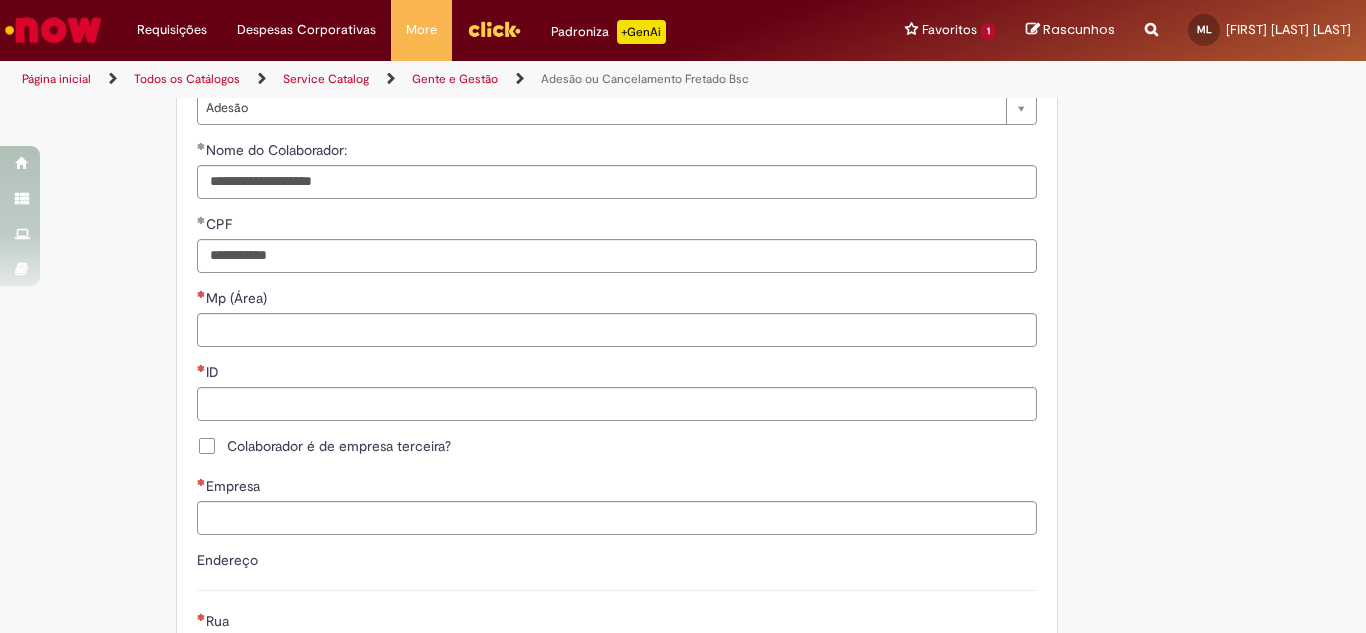 scroll, scrollTop: 667, scrollLeft: 0, axis: vertical 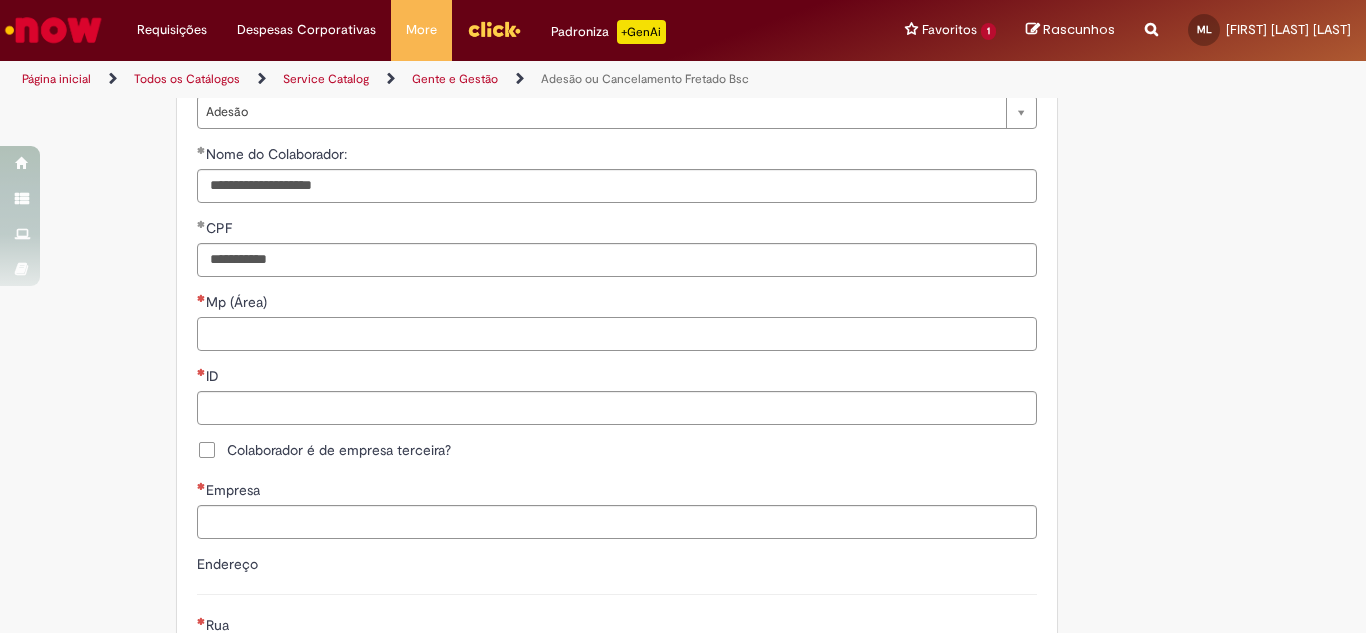 drag, startPoint x: 1355, startPoint y: 340, endPoint x: 646, endPoint y: 333, distance: 709.03455 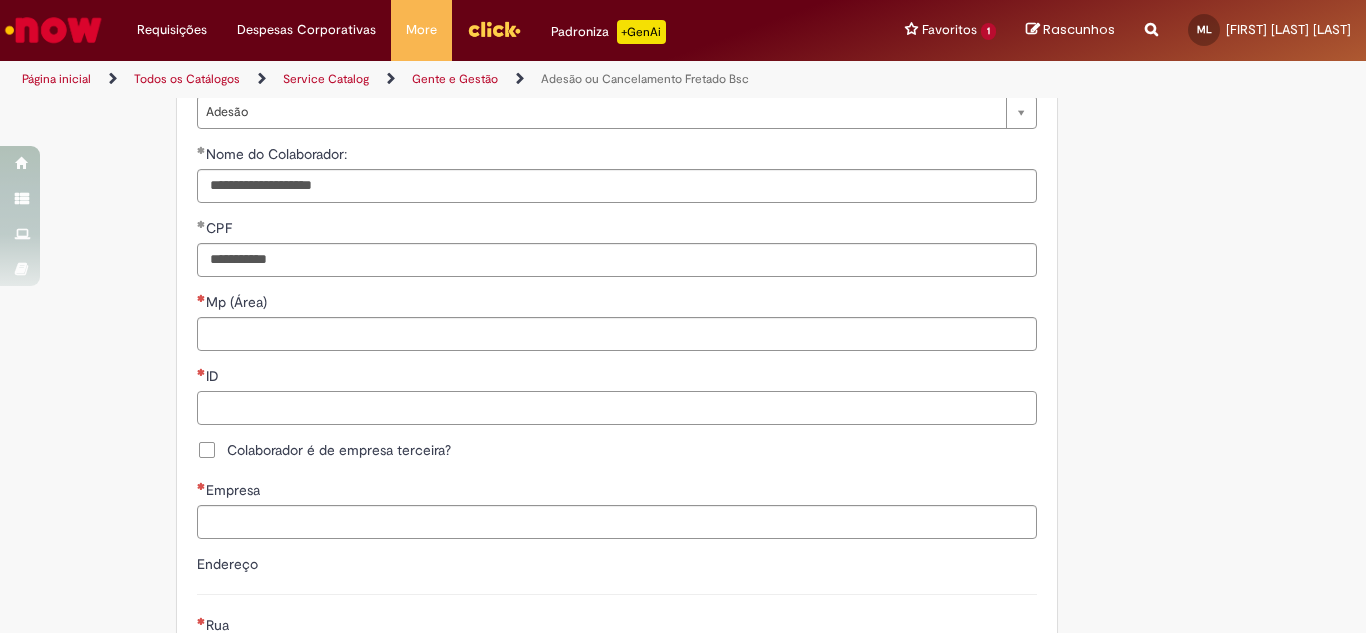 click on "ID" at bounding box center (617, 408) 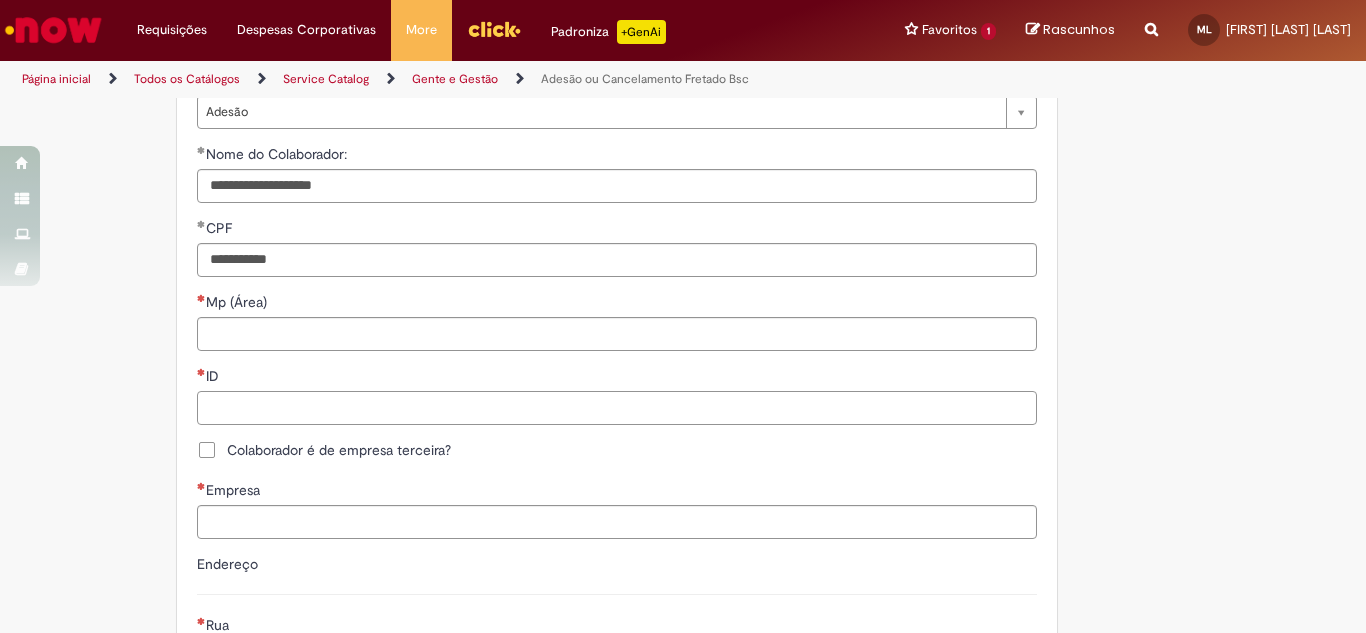 paste on "********" 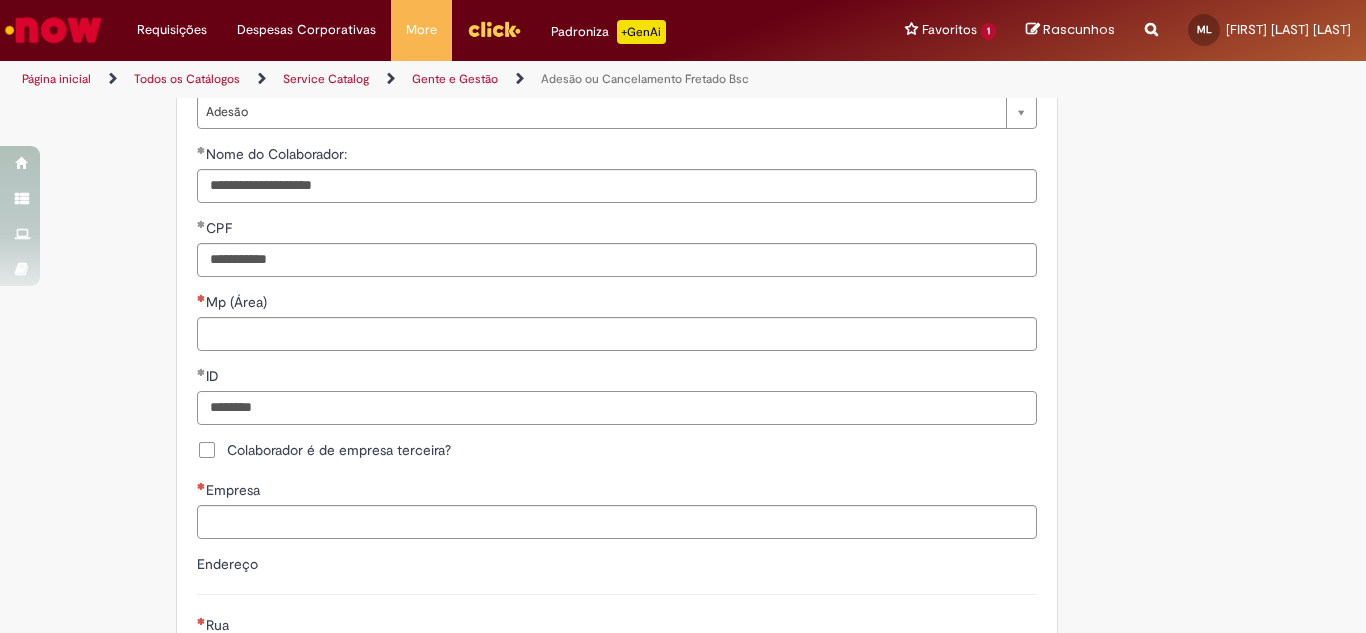 type on "********" 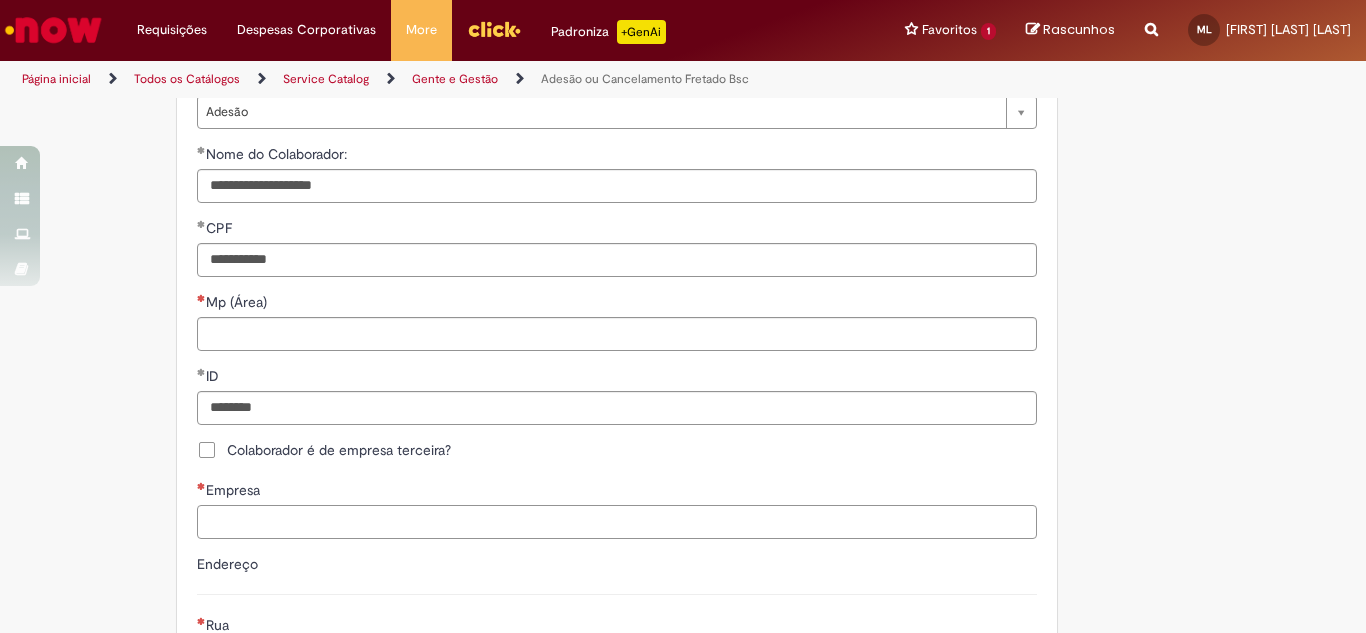 click on "Empresa" at bounding box center (617, 522) 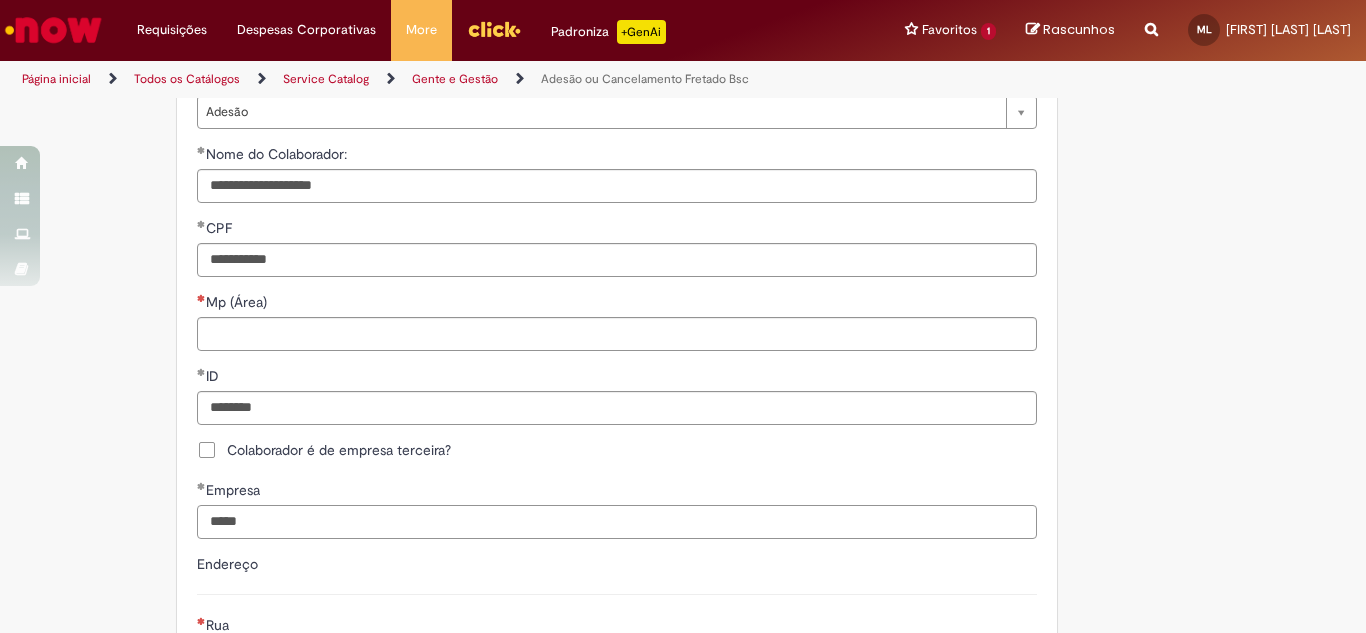 type on "*****" 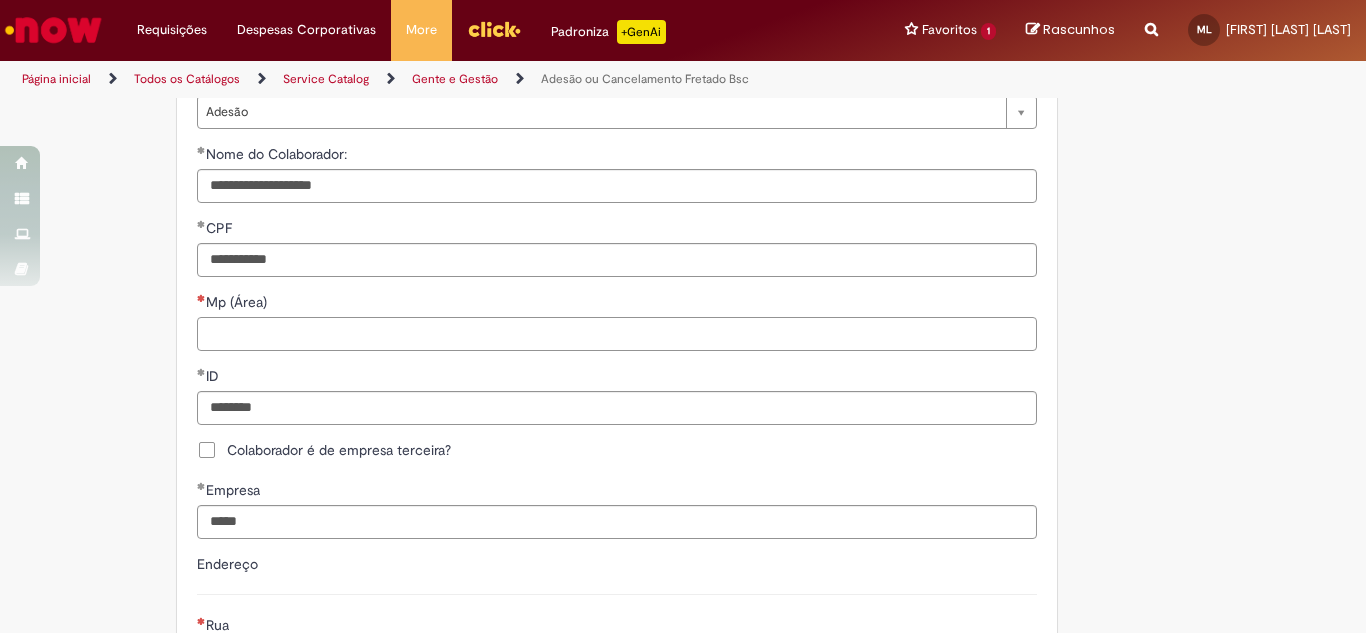 click on "Mp (Área)" at bounding box center (617, 334) 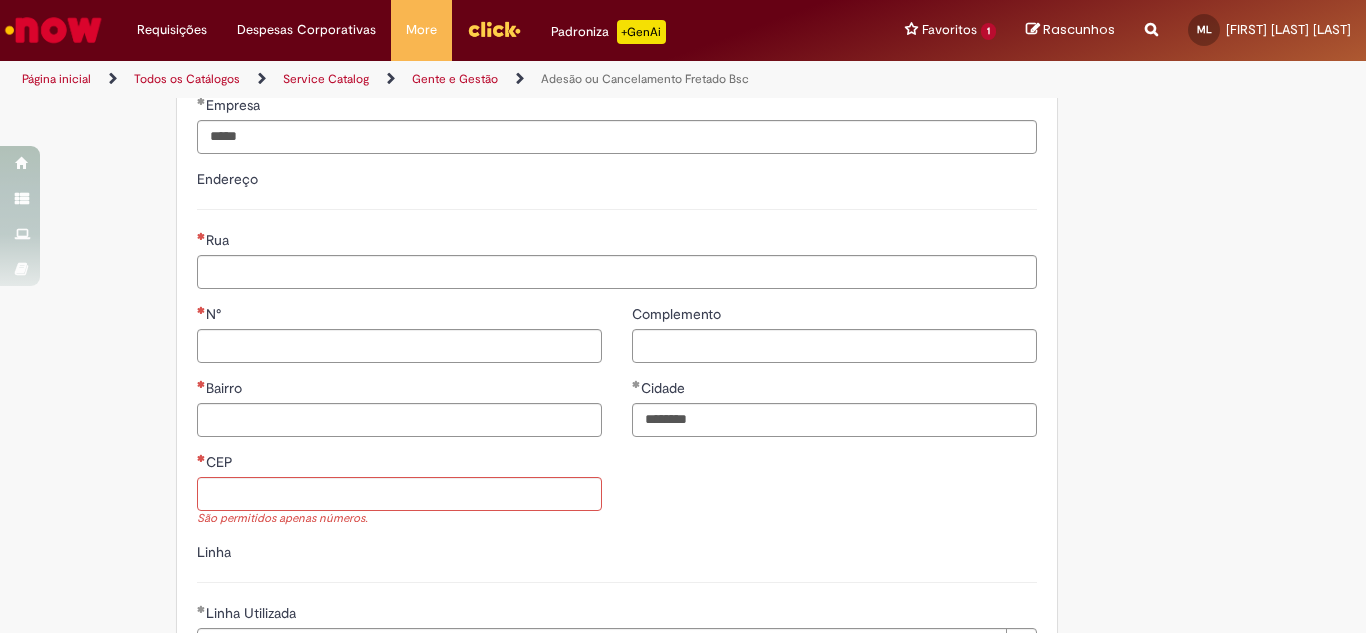 scroll, scrollTop: 1056, scrollLeft: 0, axis: vertical 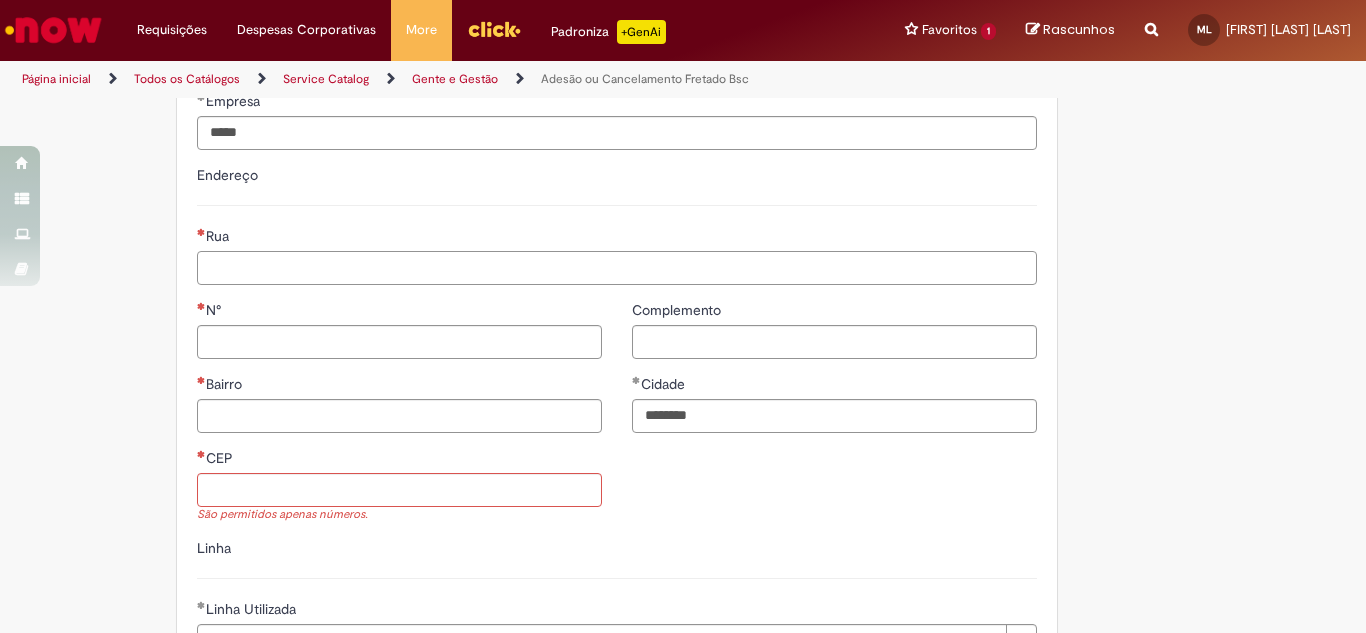 click on "Rua" at bounding box center (617, 268) 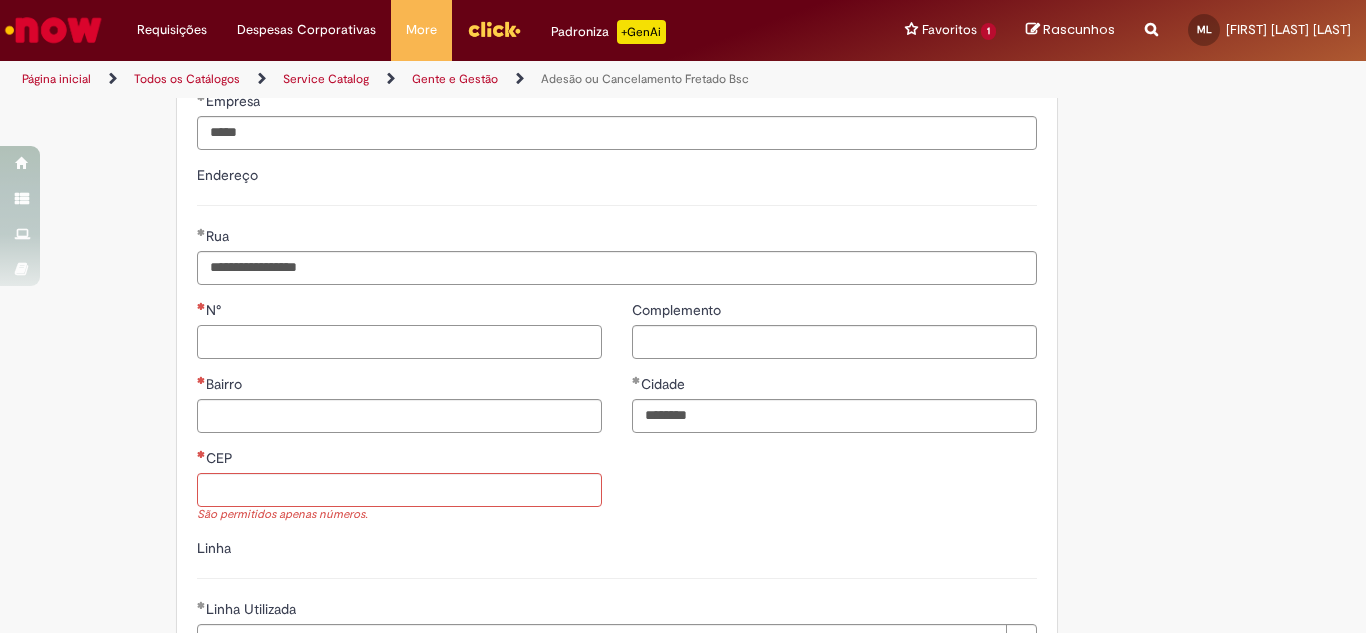 click on "N°" at bounding box center (399, 342) 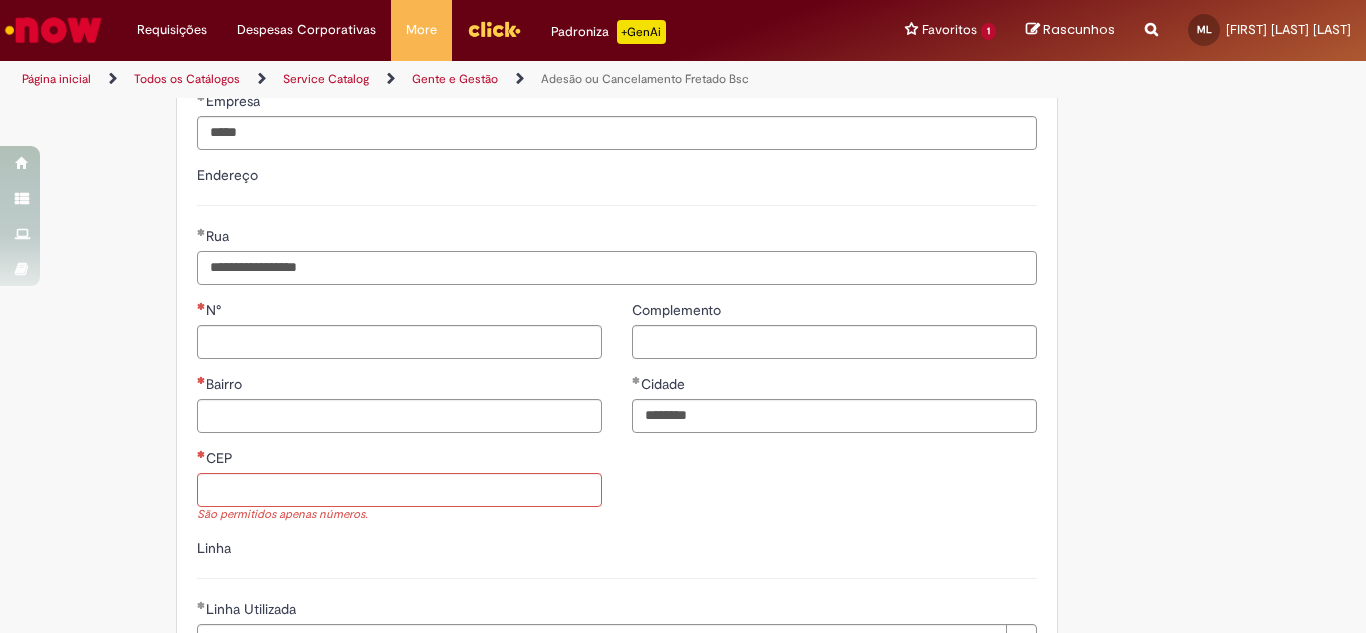 click on "**********" at bounding box center [617, 268] 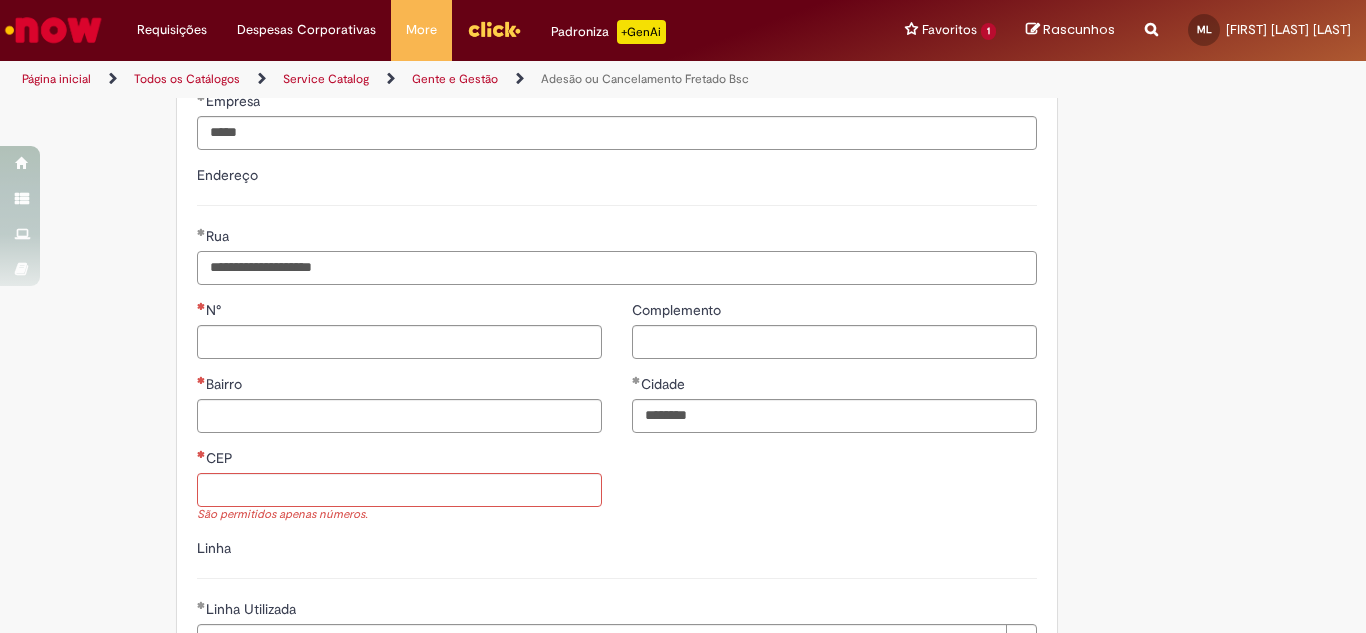 type on "**********" 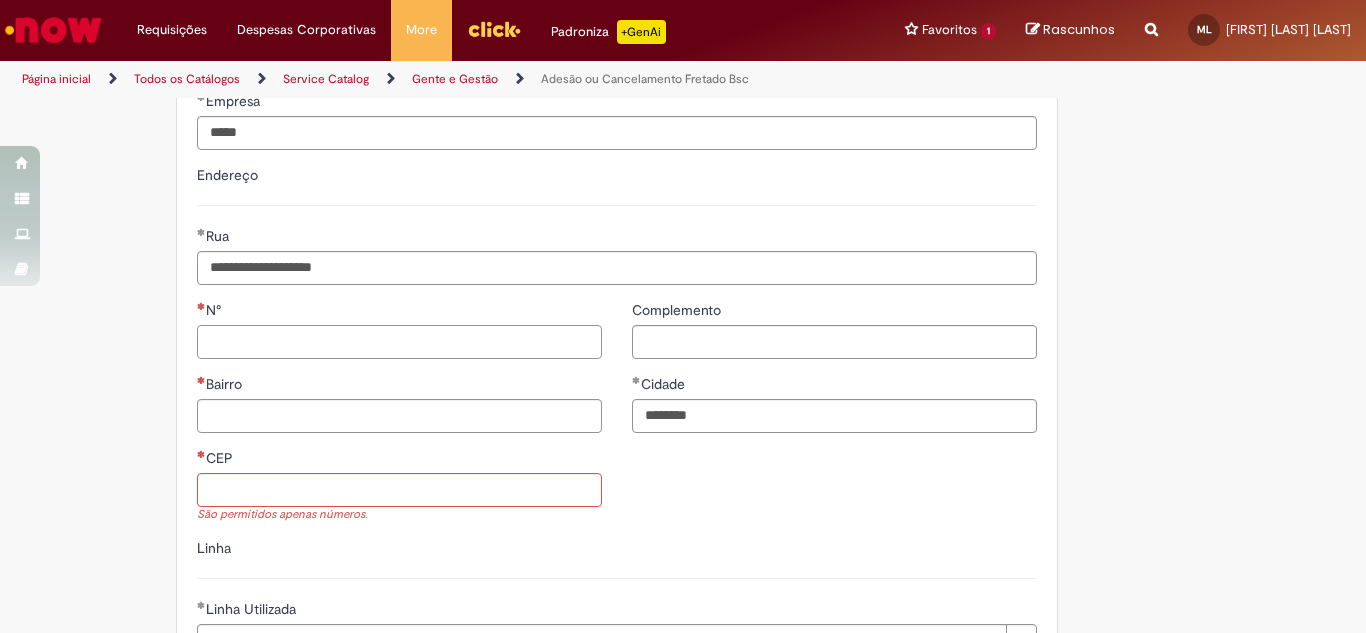 click on "N°" at bounding box center [399, 342] 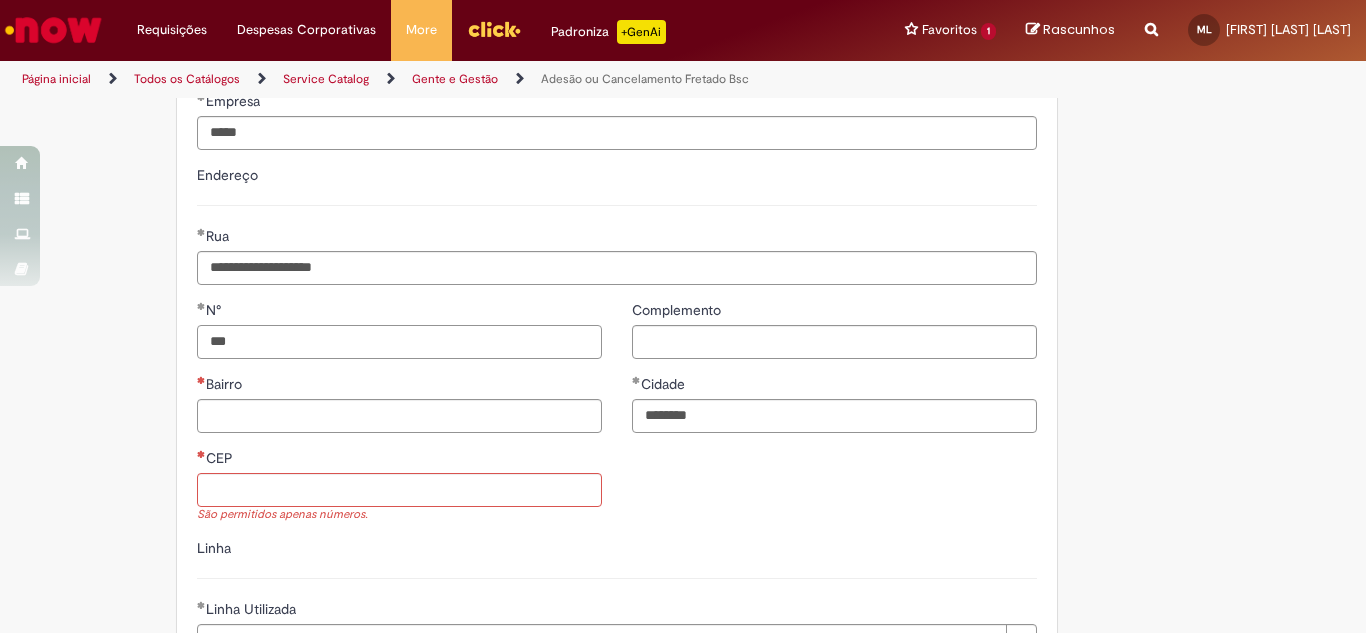 type on "***" 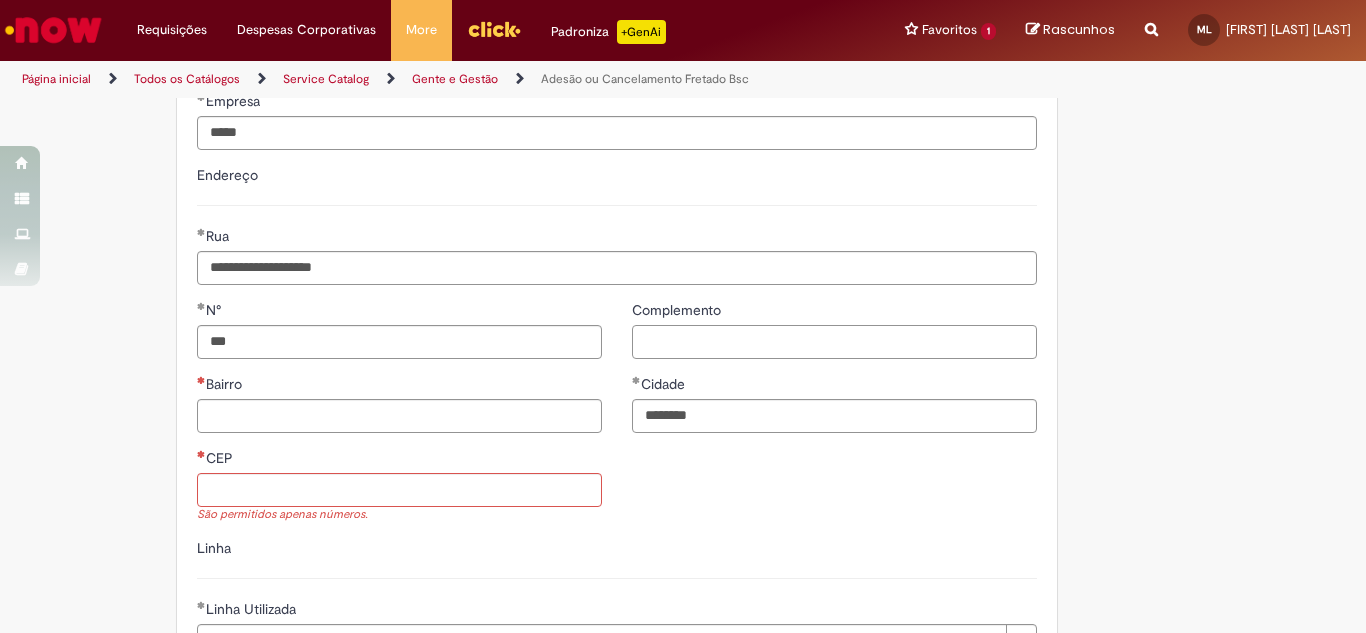 click on "Complemento" at bounding box center [834, 342] 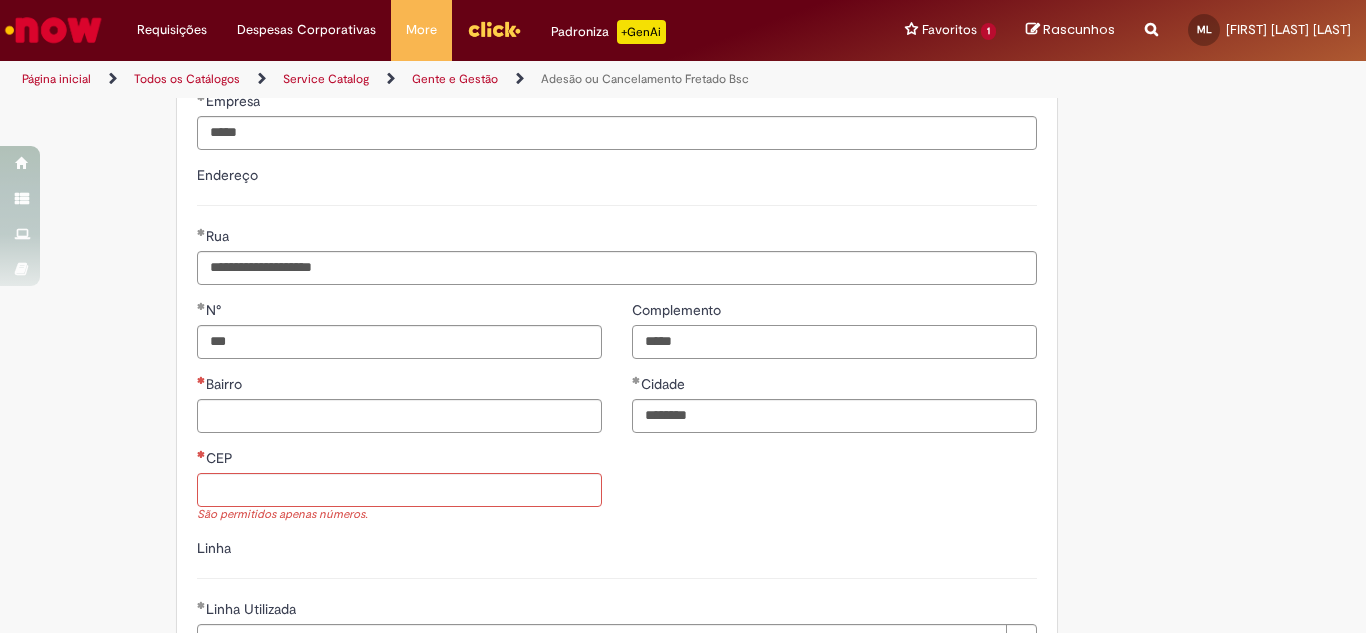 type on "*****" 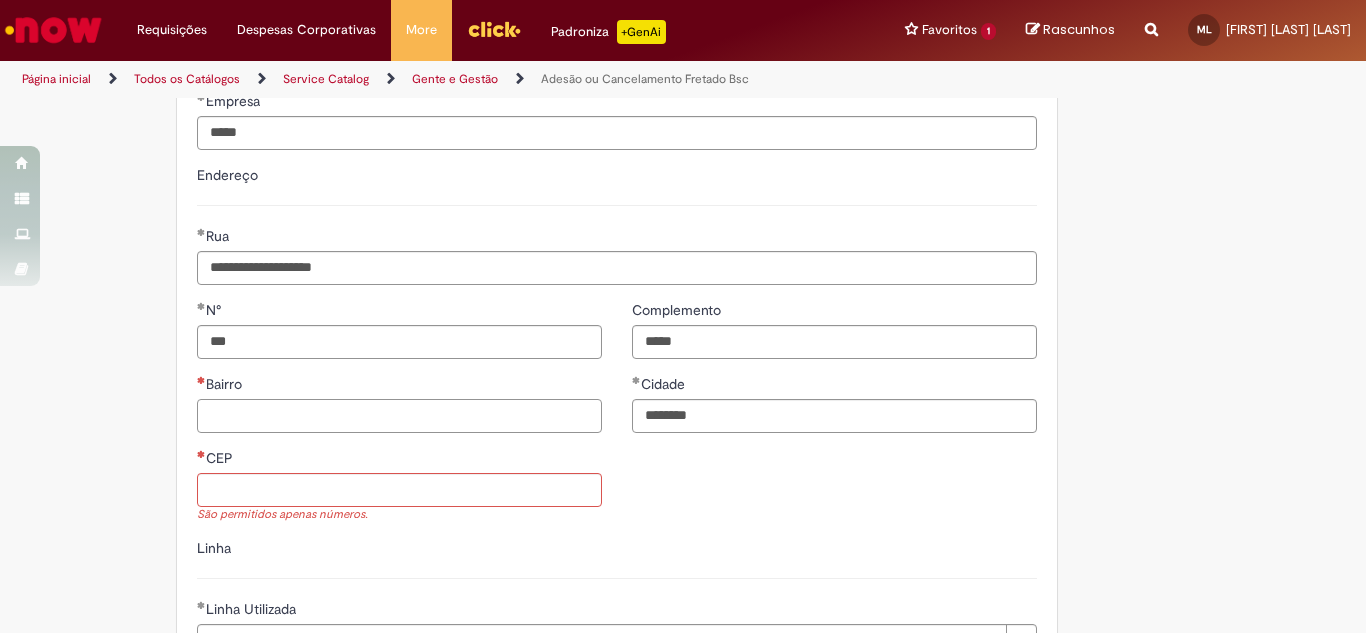 click on "Bairro" at bounding box center (399, 416) 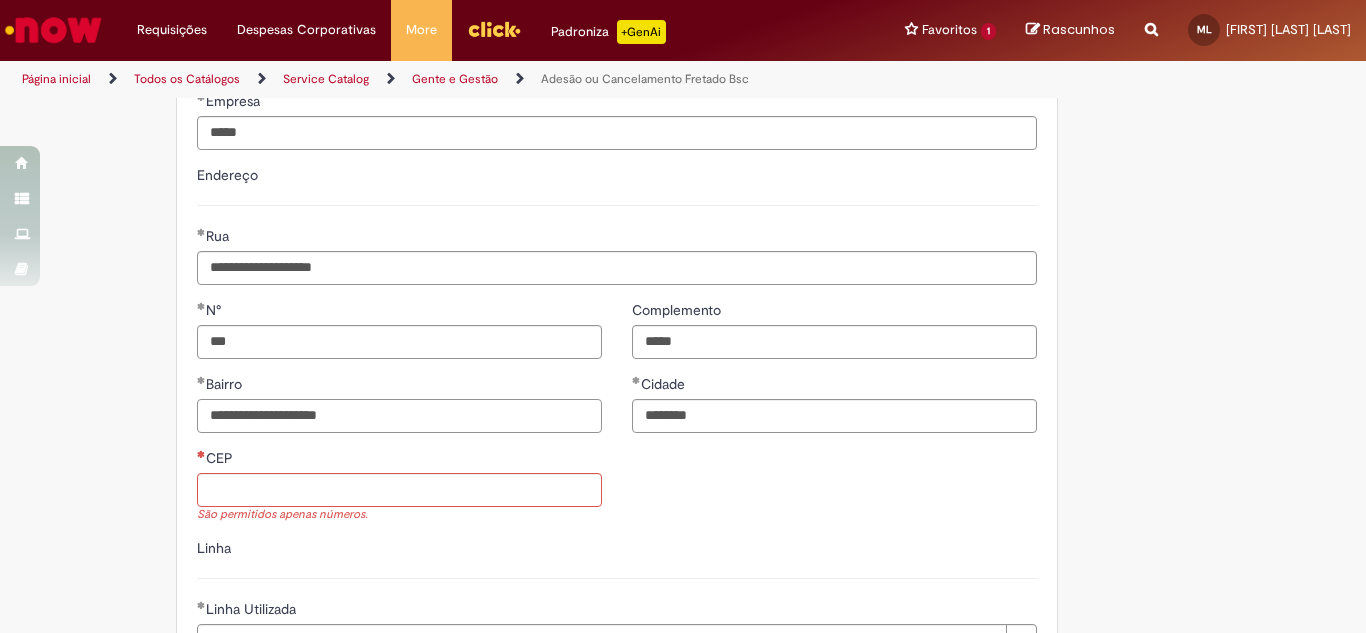 type on "**********" 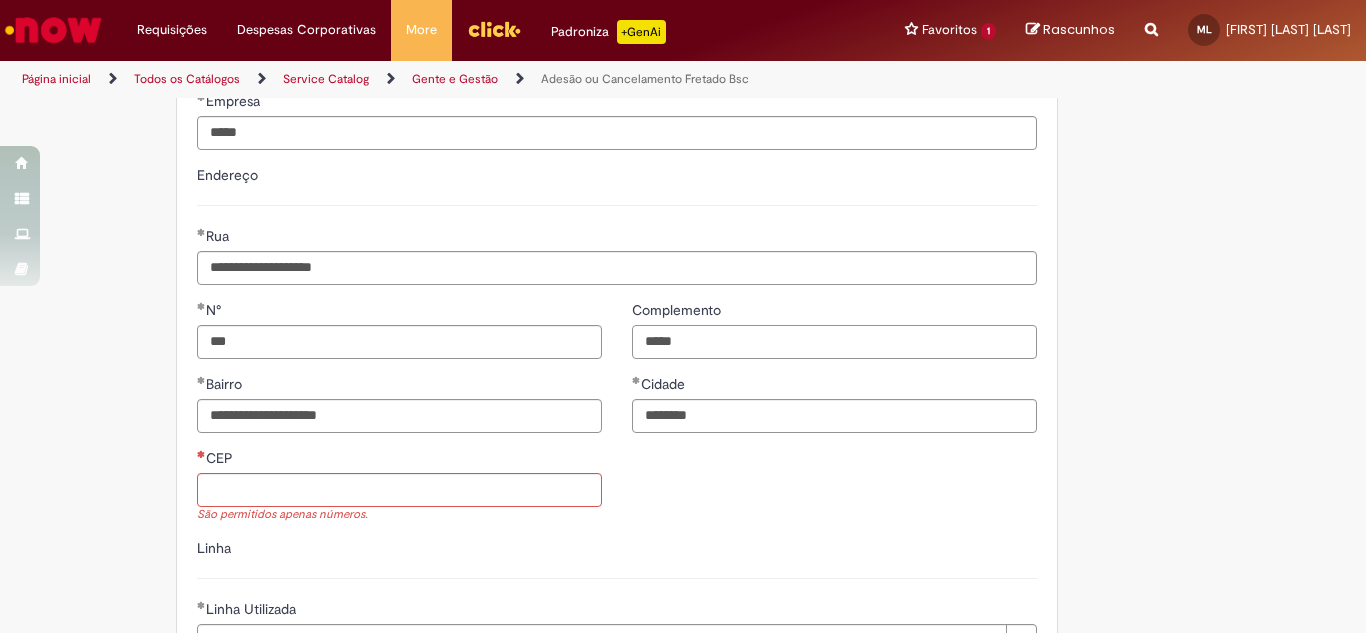 drag, startPoint x: 747, startPoint y: 348, endPoint x: 575, endPoint y: 341, distance: 172.14238 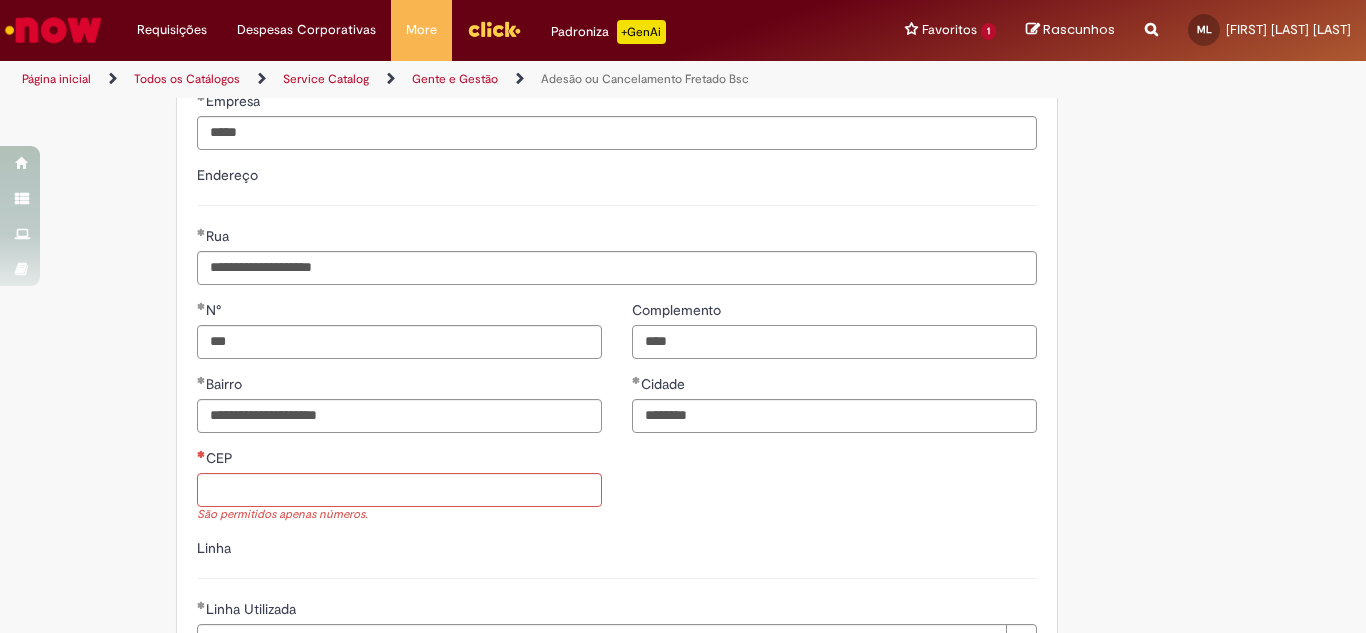 type on "*****" 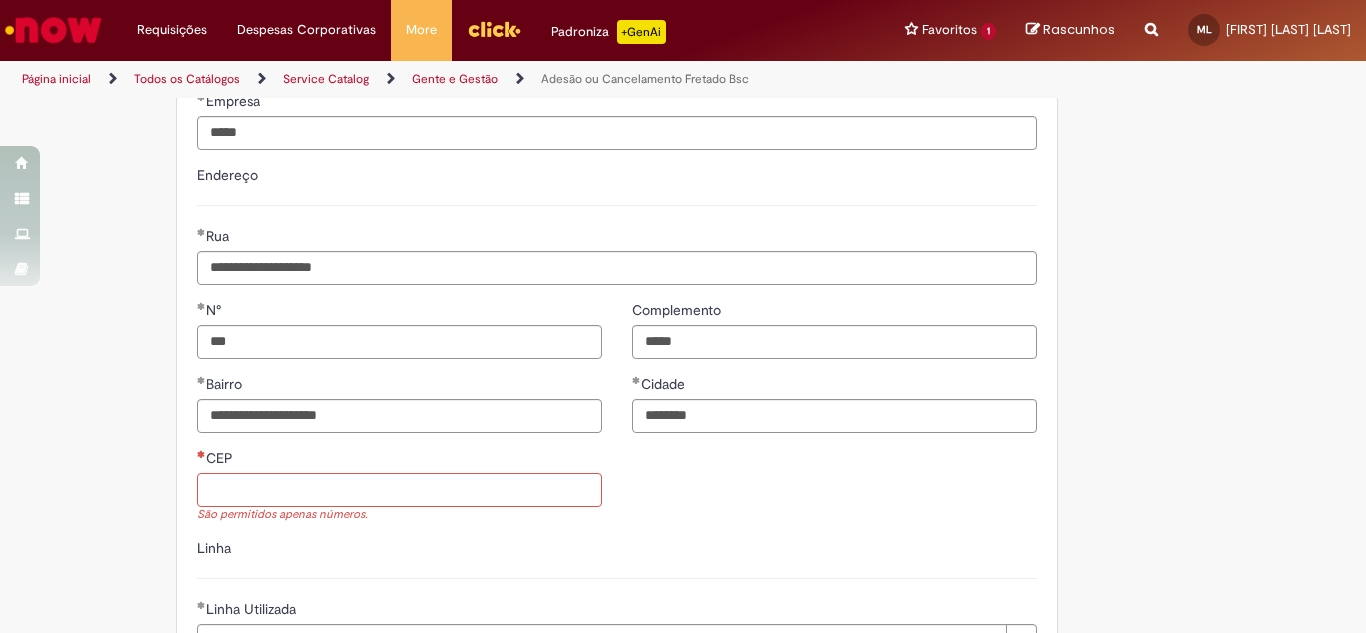 click on "CEP" at bounding box center (399, 490) 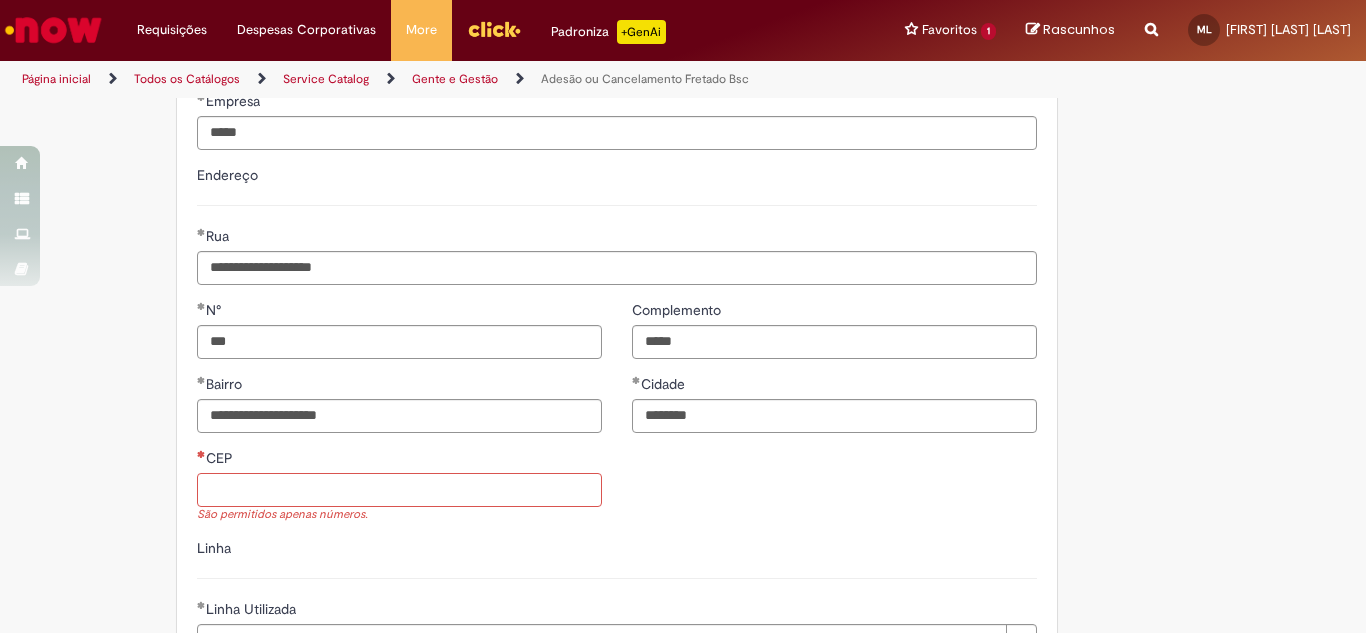 type on "*********" 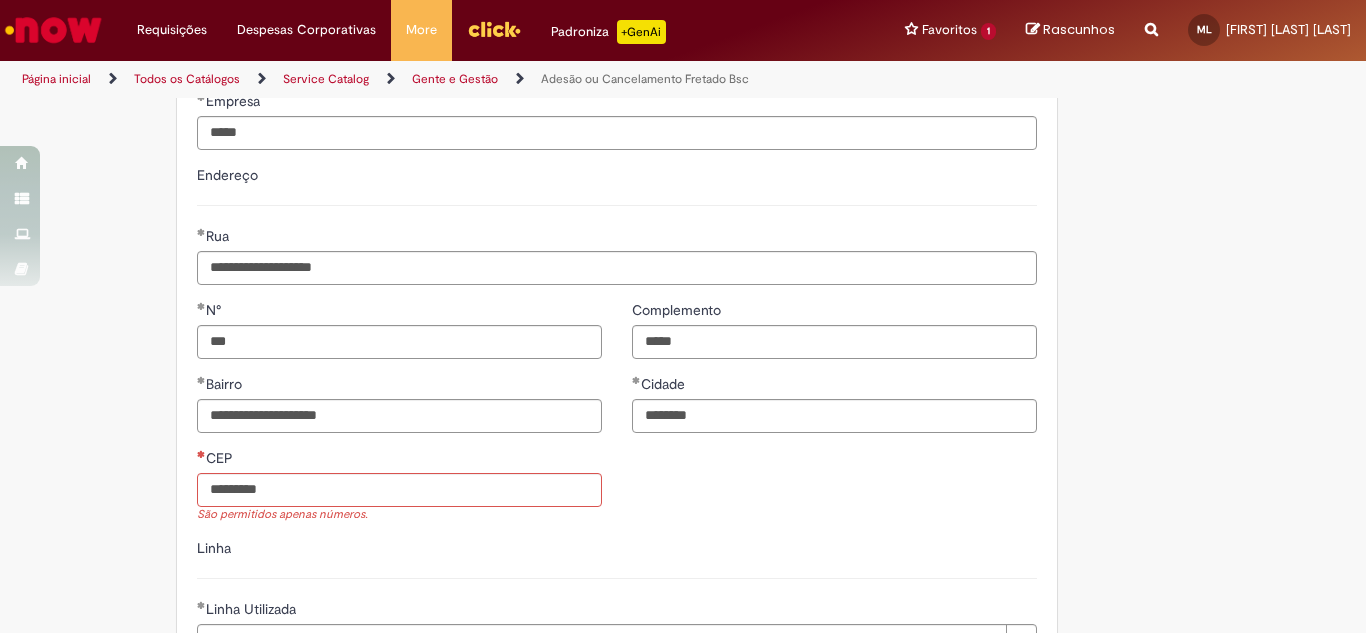 type 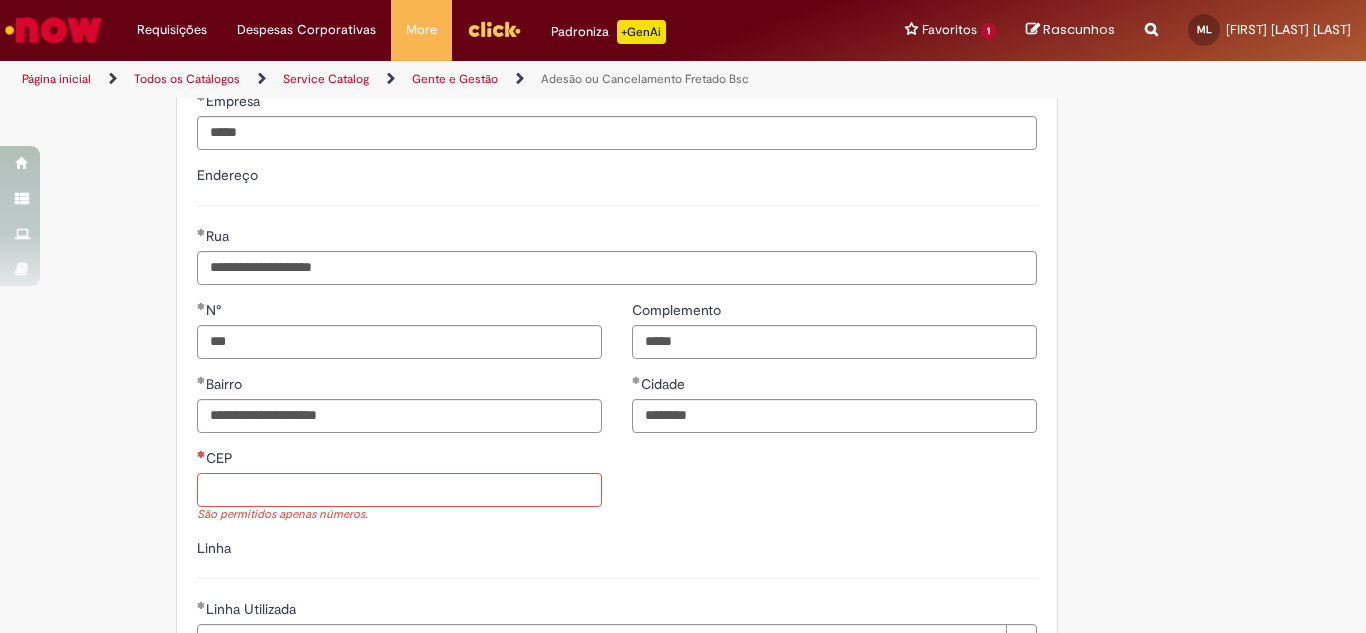 type on "**********" 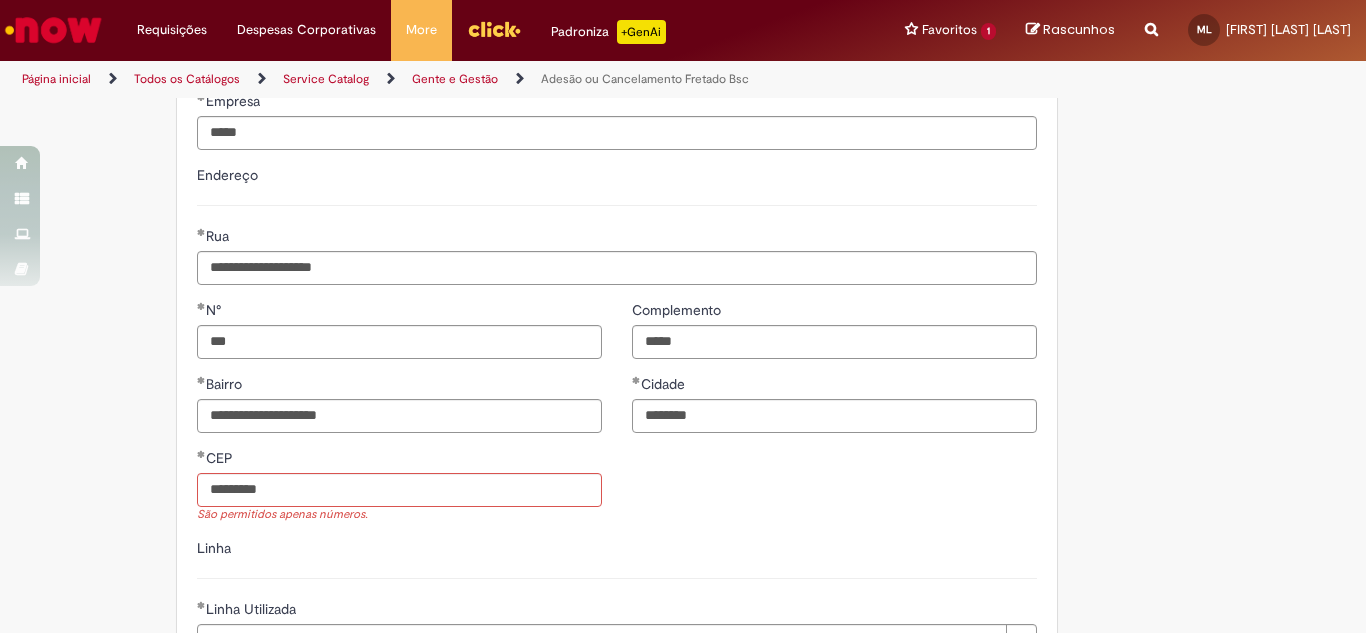 type 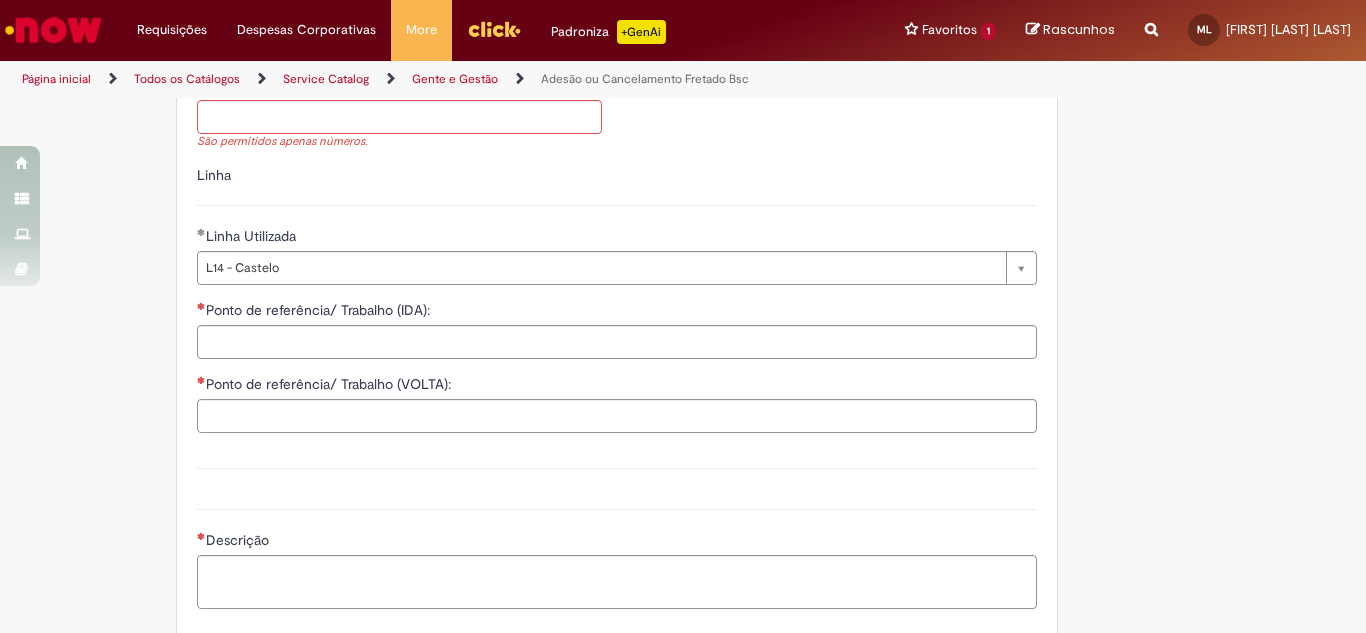 scroll, scrollTop: 1450, scrollLeft: 0, axis: vertical 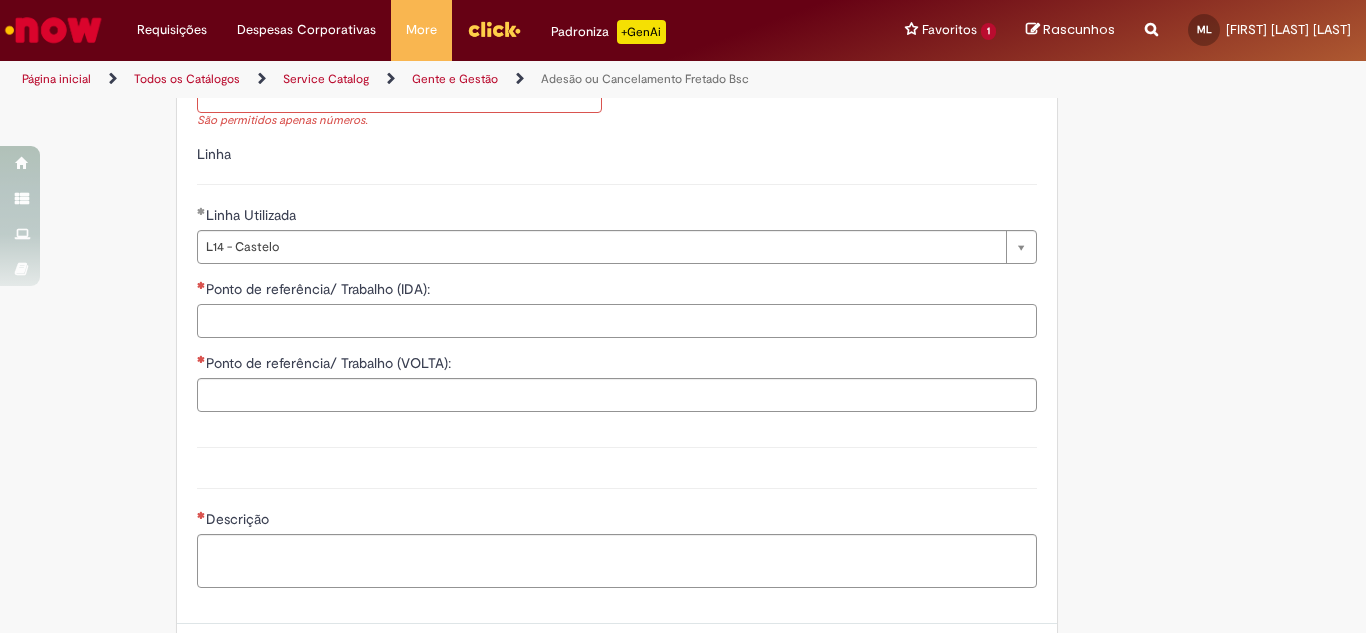 click on "Ponto de referência/ Trabalho (IDA):" at bounding box center [617, 321] 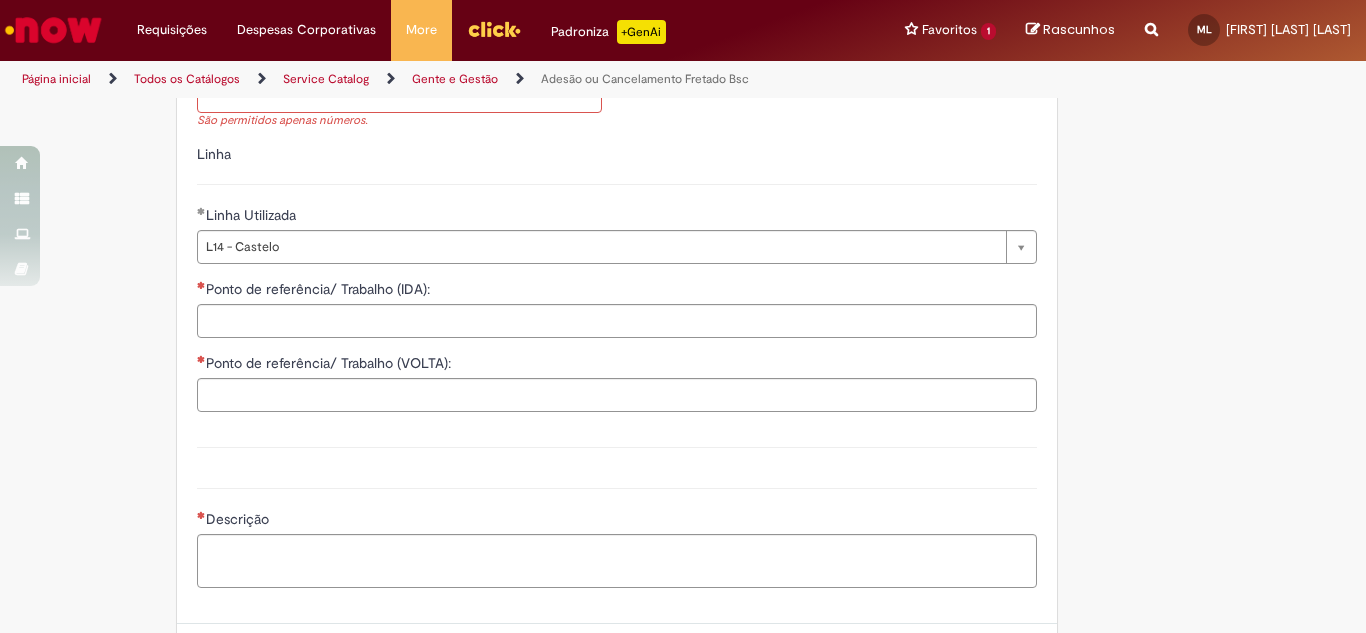 click on "Tire dúvidas com LupiAssist    +GenAI
Oi! Eu sou LupiAssist, uma Inteligência Artificial Generativa em constante aprendizado   Meu conteúdo é monitorado para trazer uma melhor experiência
Dúvidas comuns:
Só mais um instante, estou consultando nossas bases de conhecimento  e escrevendo a melhor resposta pra você!
Title
Lorem ipsum dolor sit amet    Fazer uma nova pergunta
Gerei esta resposta utilizando IA Generativa em conjunto com os nossos padrões. Em caso de divergência, os documentos oficiais prevalecerão.
Saiba mais em:
Ou ligue para:
E aí, te ajudei?
Sim, obrigado!" at bounding box center (683, -270) 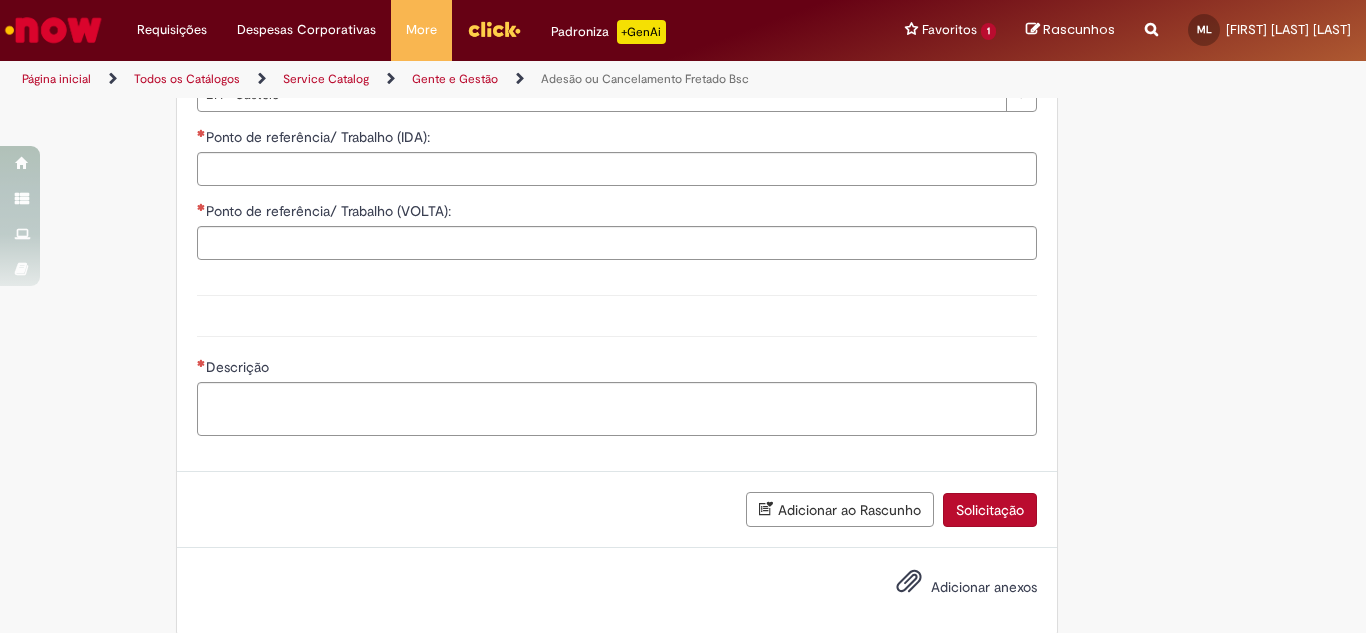 scroll, scrollTop: 1606, scrollLeft: 0, axis: vertical 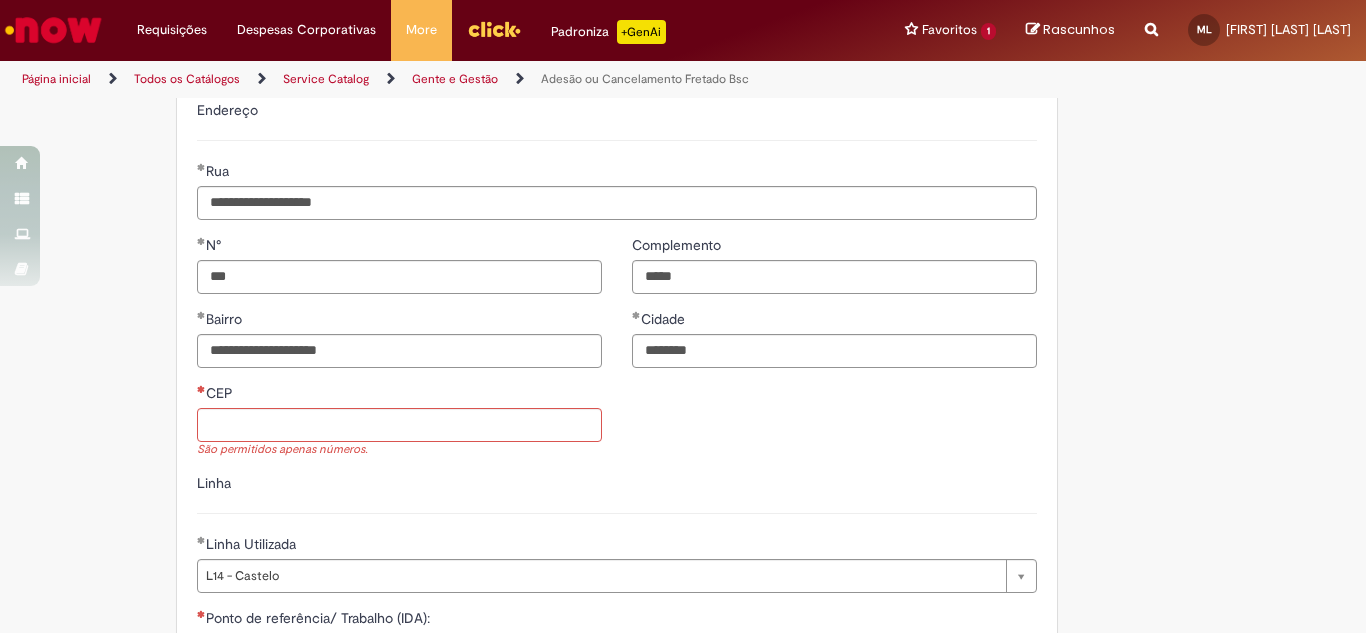 click on "Página inicial" at bounding box center (56, 79) 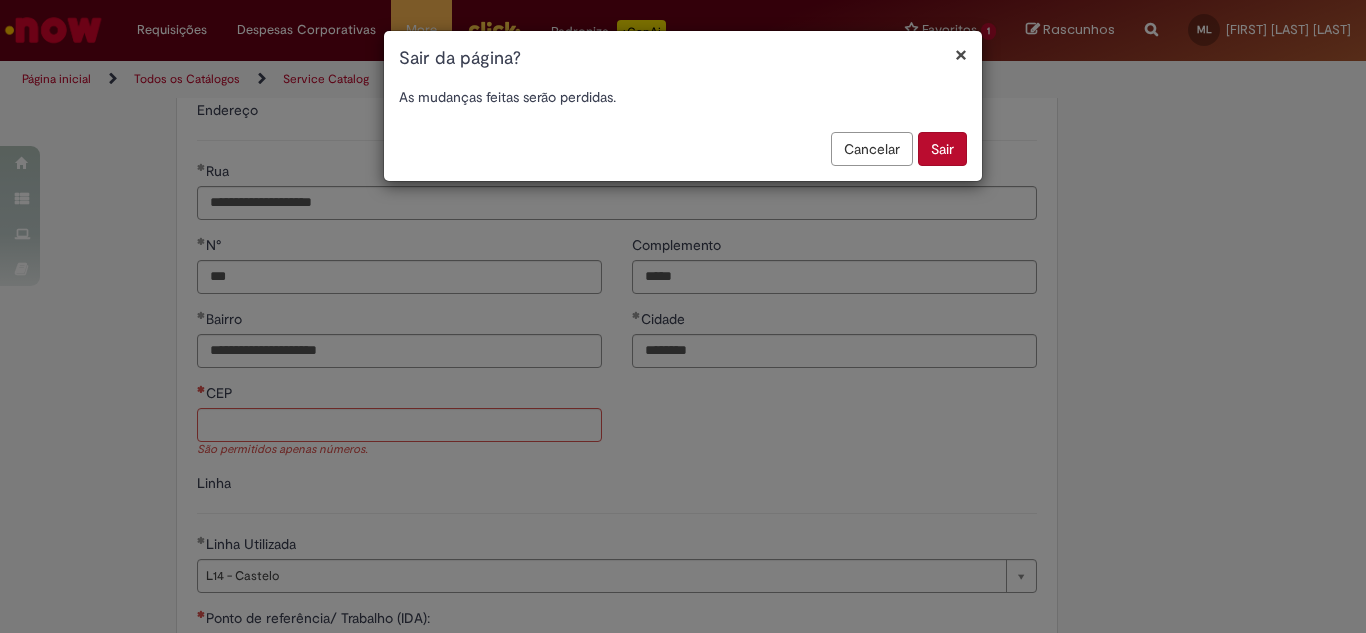 click on "Sair" at bounding box center (942, 149) 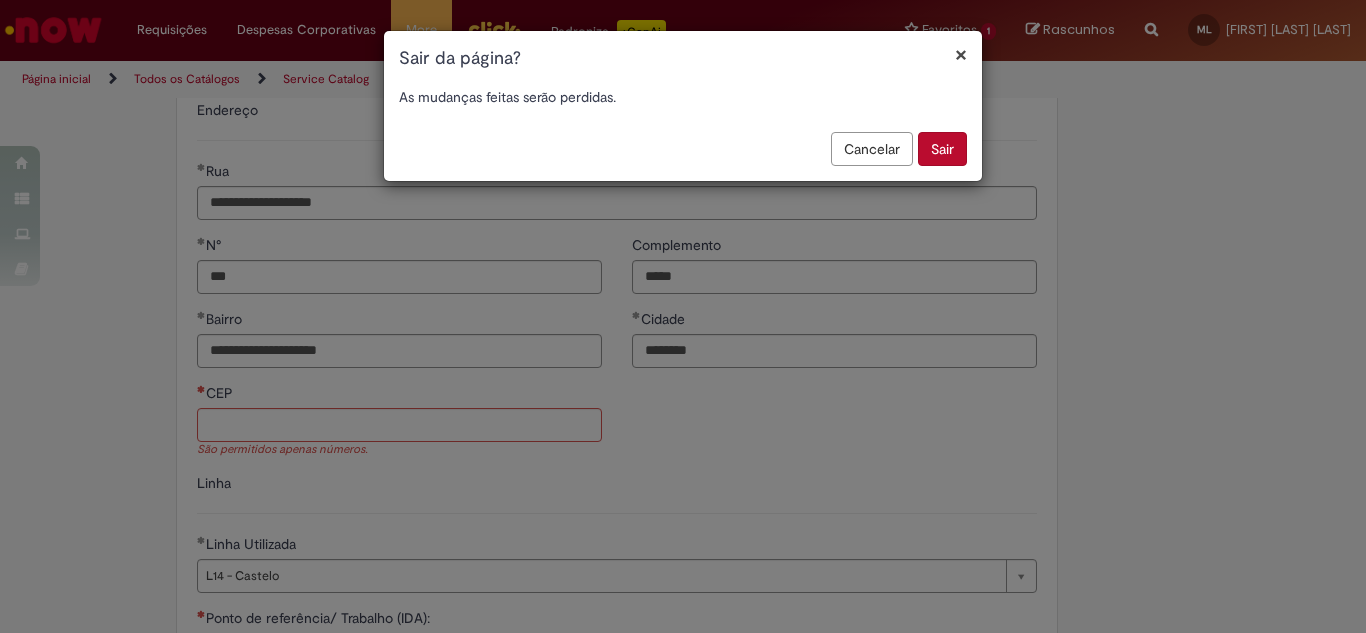 click on "Sair" at bounding box center [942, 149] 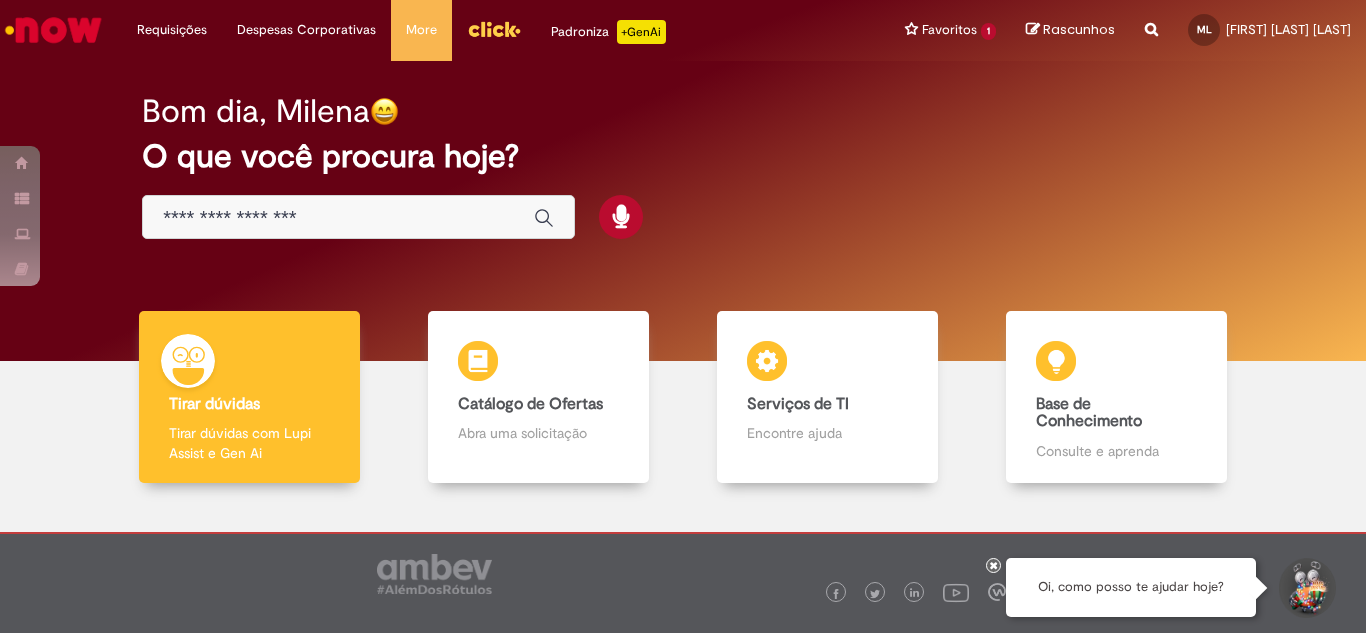 scroll, scrollTop: 0, scrollLeft: 0, axis: both 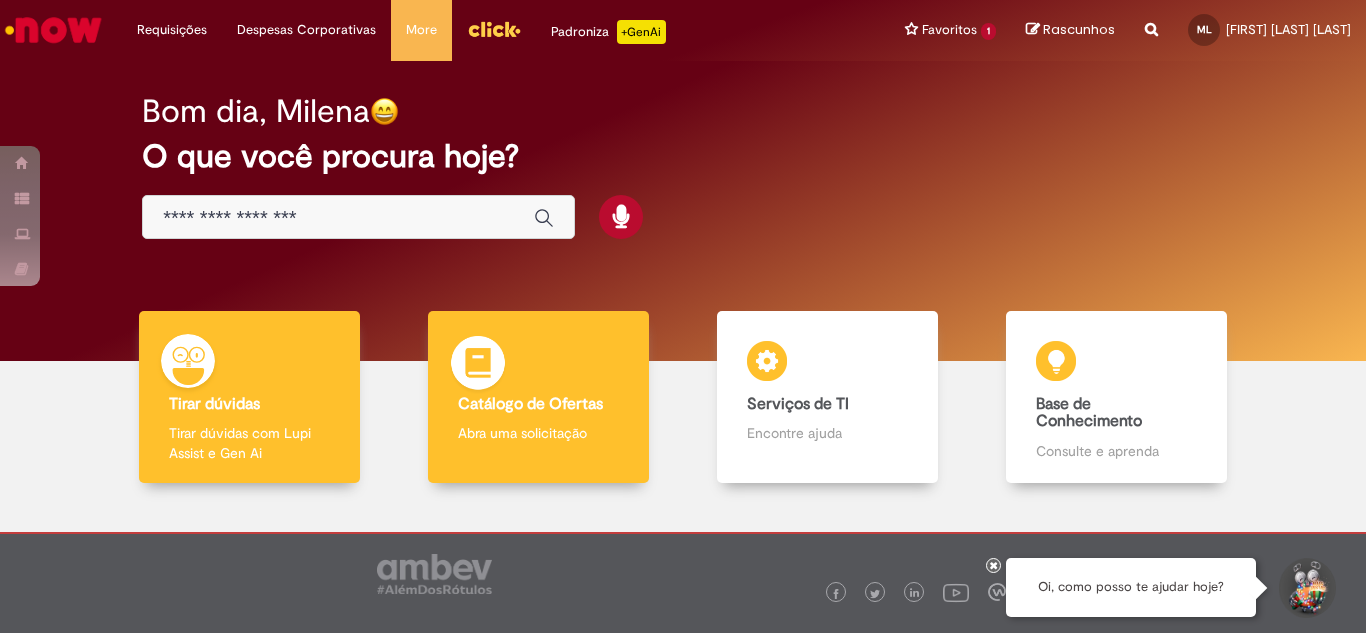 click on "Catálogo de Ofertas" at bounding box center (530, 404) 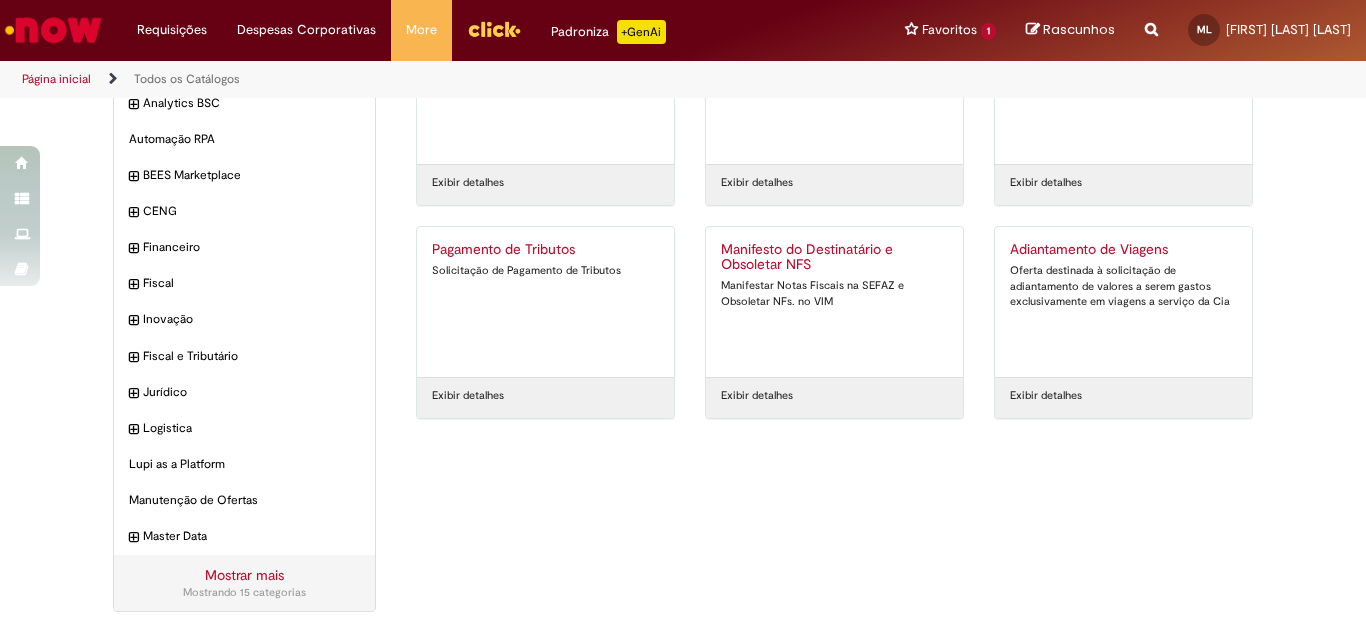 scroll, scrollTop: 0, scrollLeft: 0, axis: both 